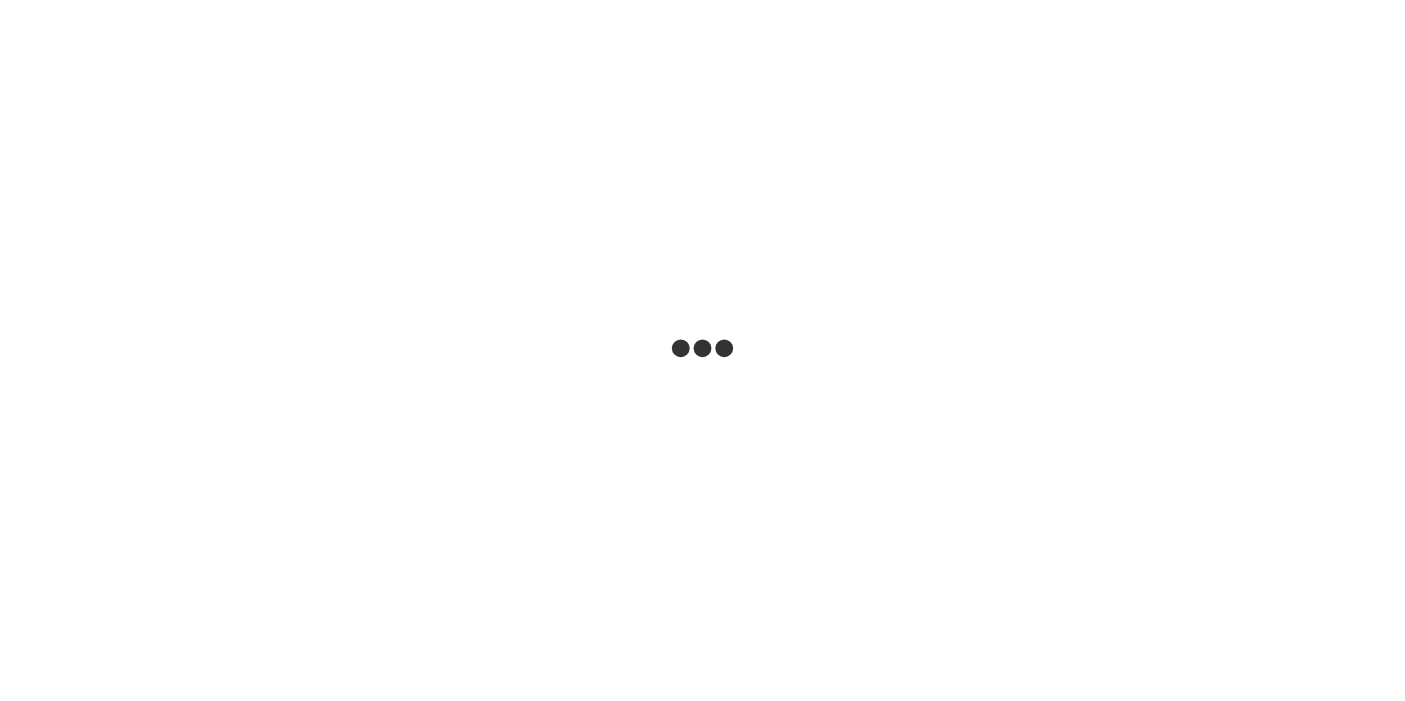 scroll, scrollTop: 0, scrollLeft: 0, axis: both 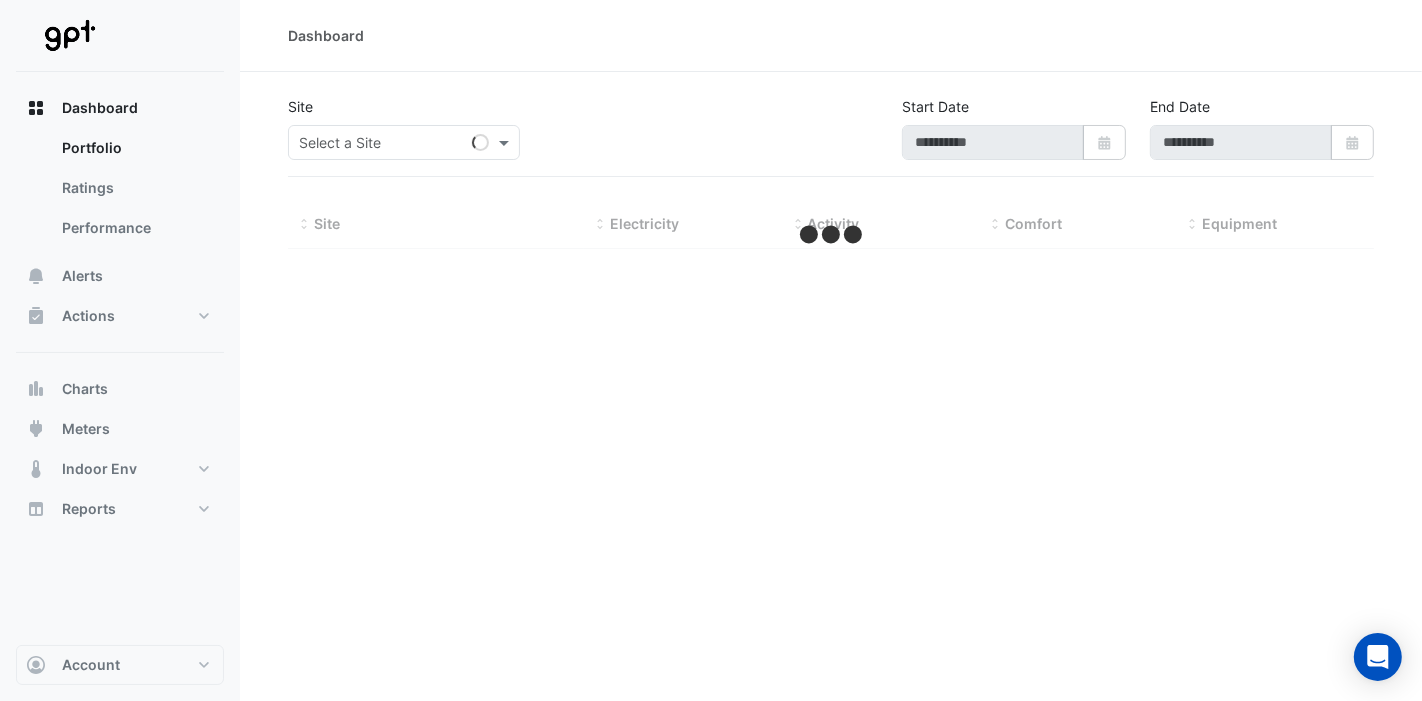 type on "**********" 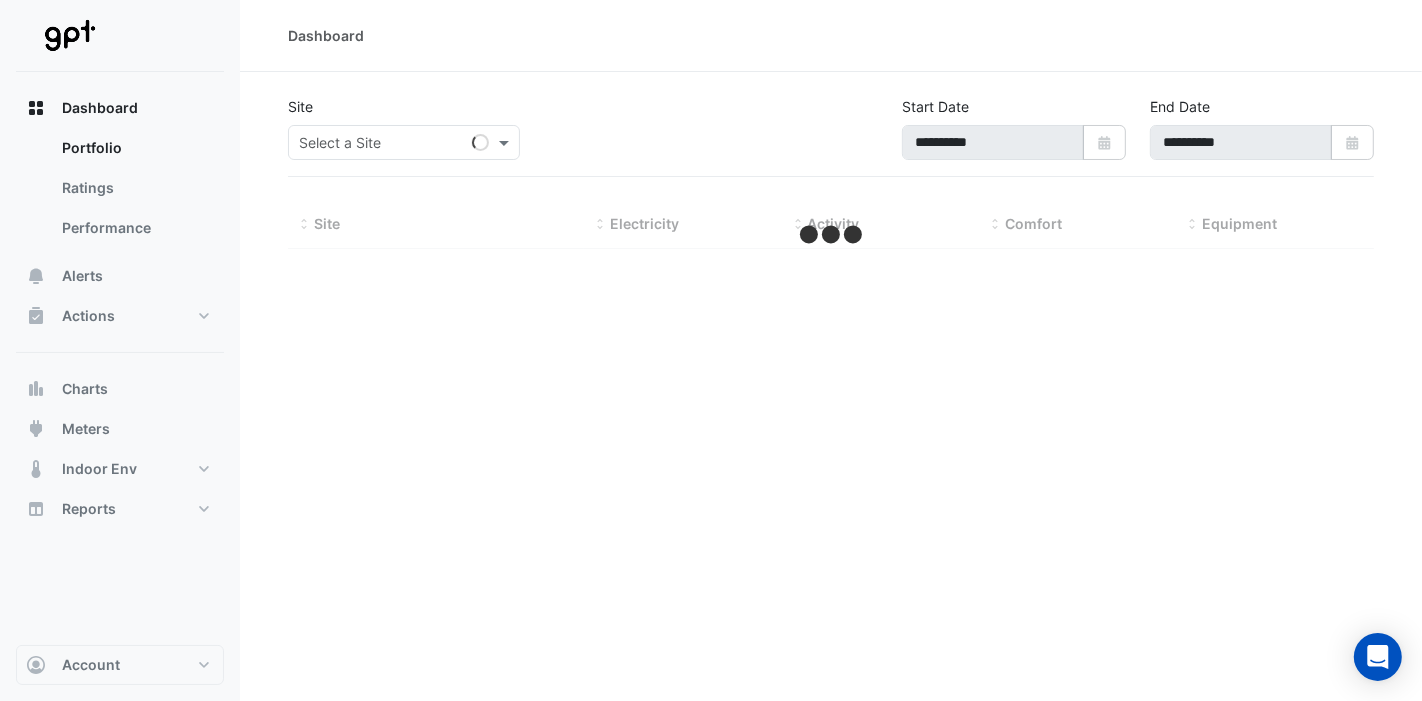 select on "***" 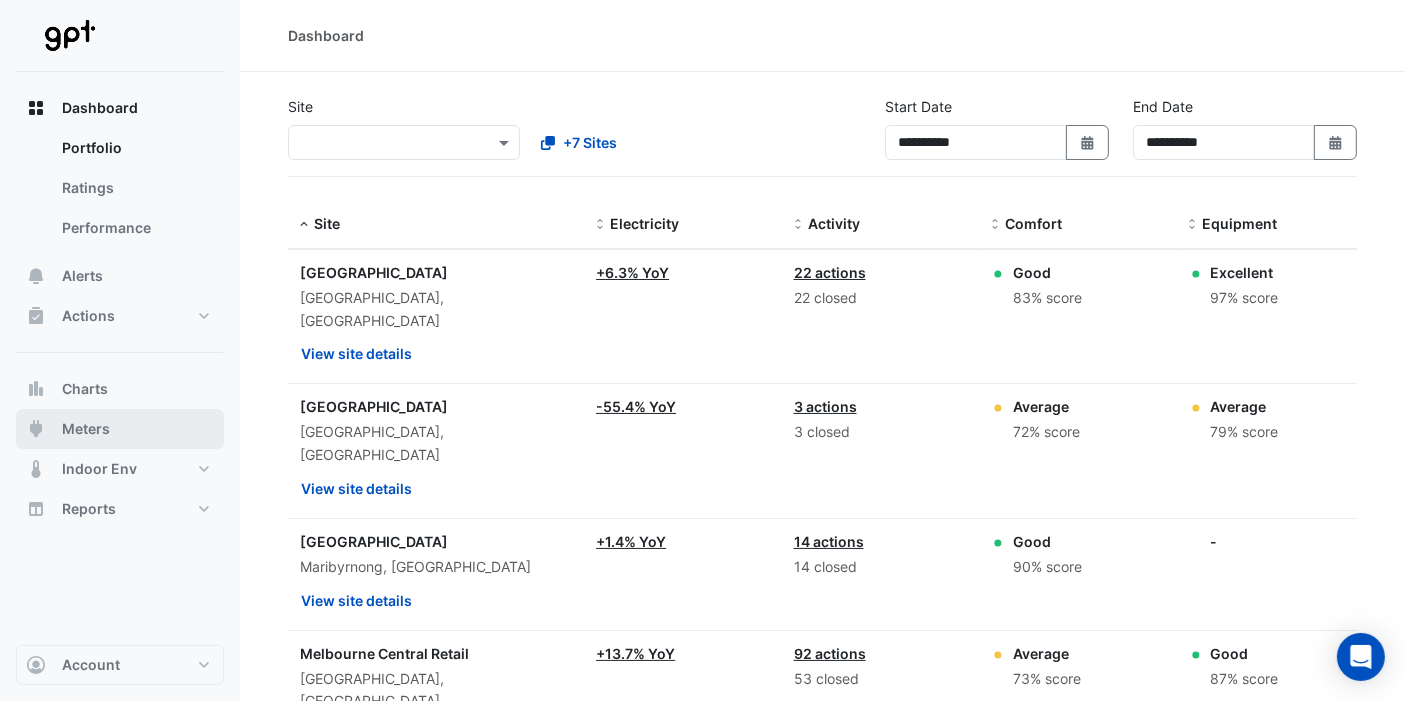 click on "Meters" at bounding box center (120, 429) 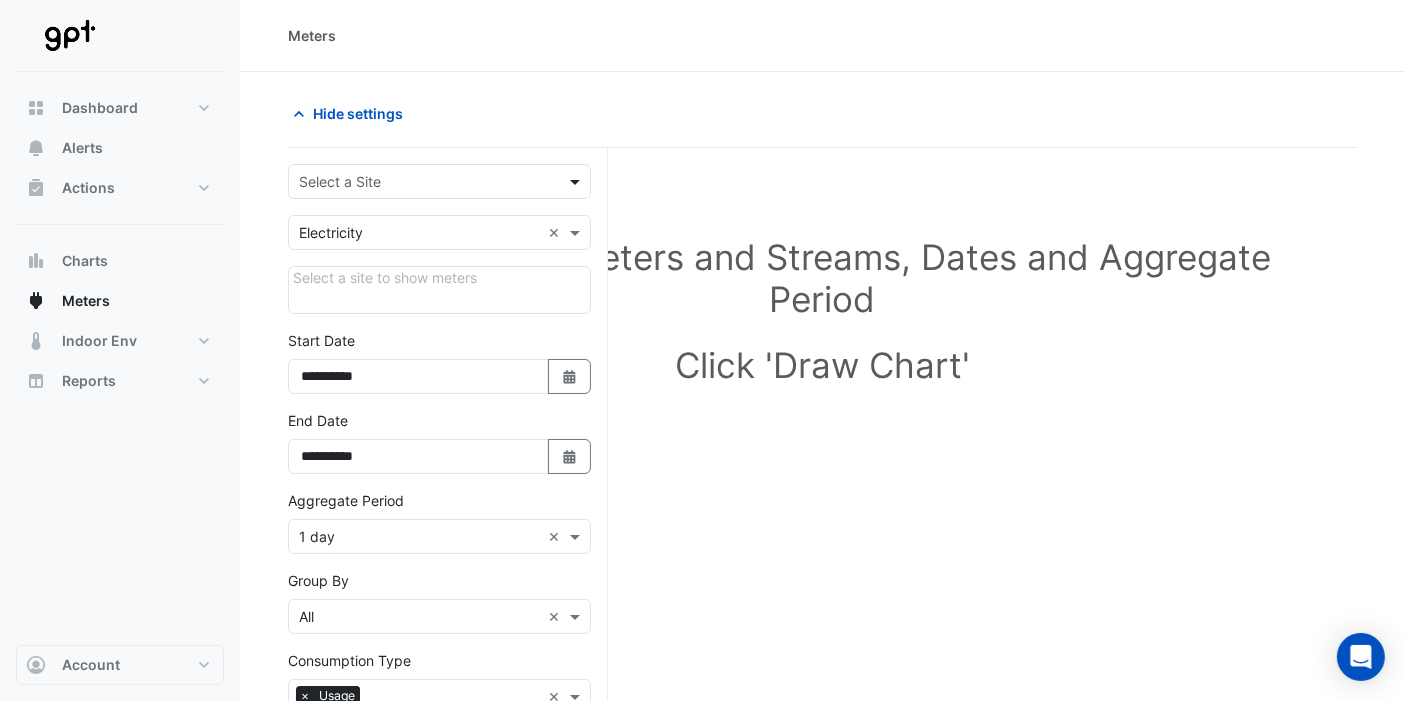 click at bounding box center (577, 181) 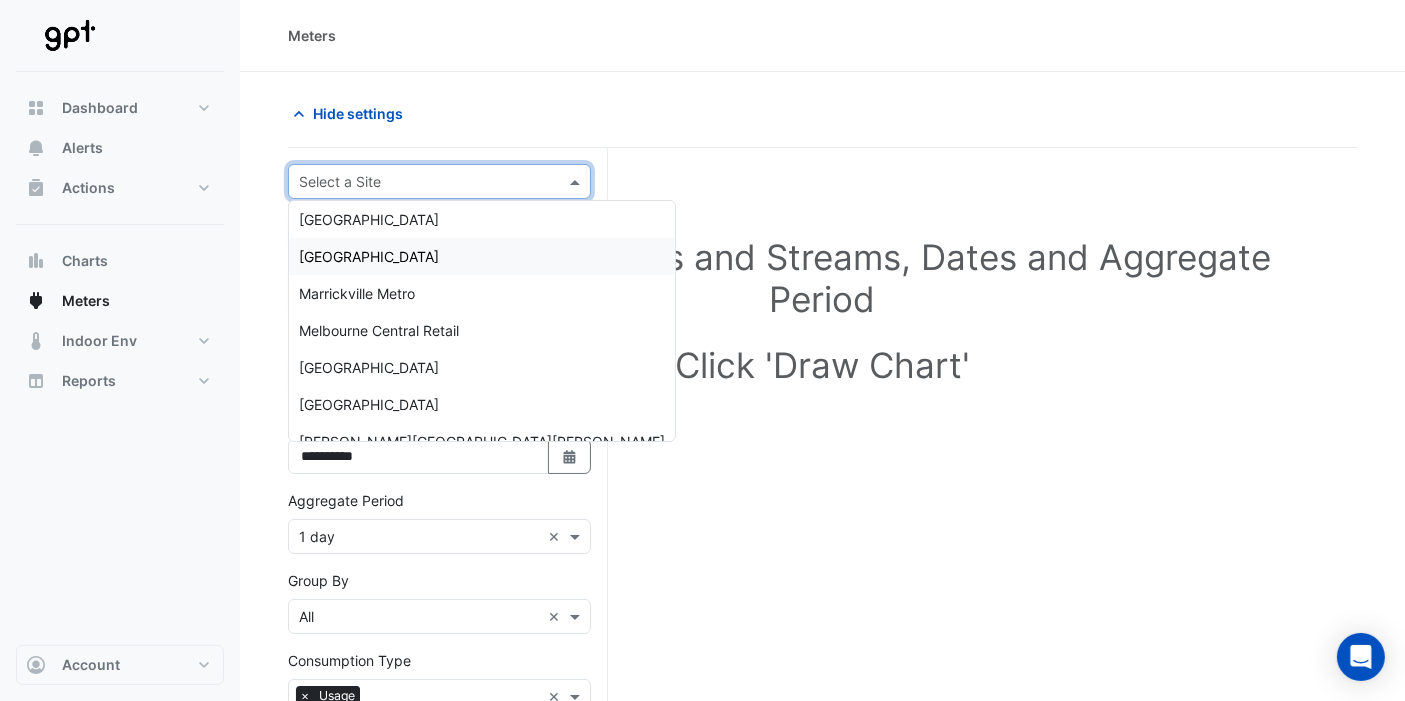 scroll, scrollTop: 130, scrollLeft: 0, axis: vertical 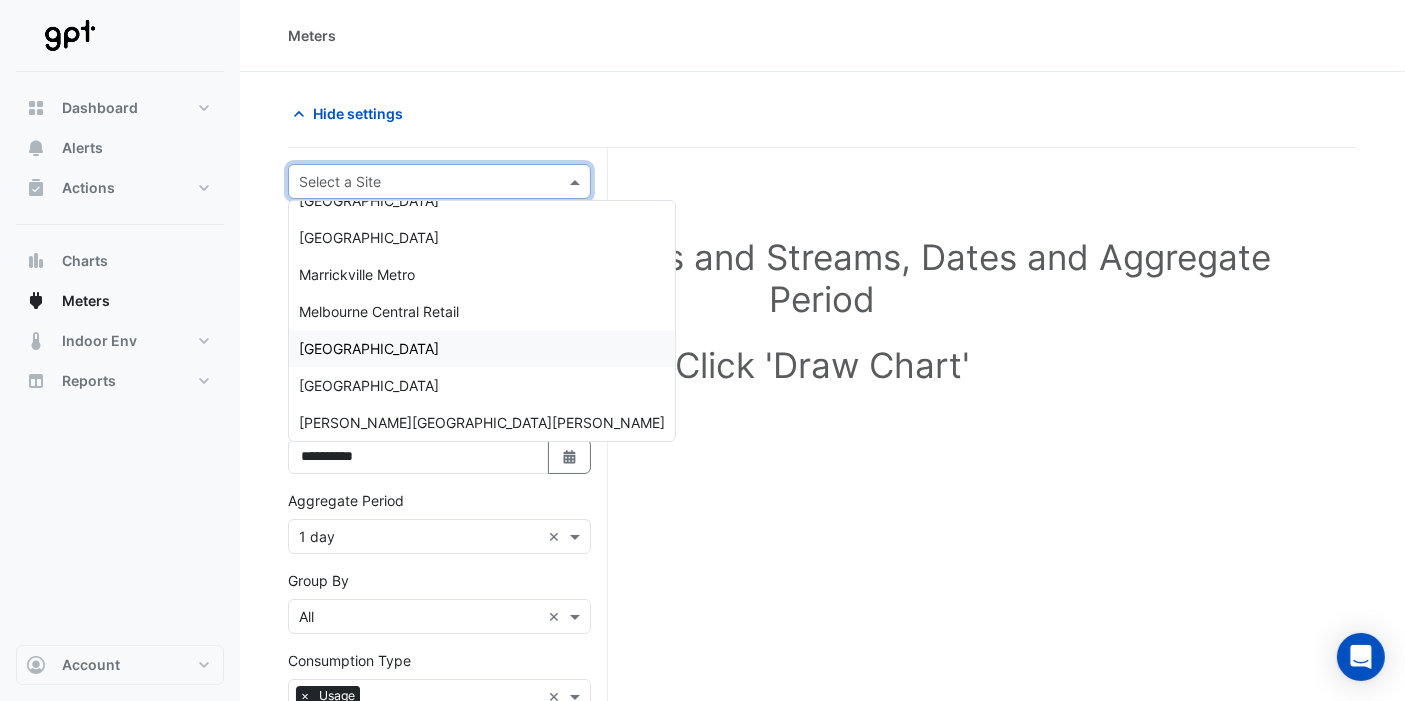 click on "[GEOGRAPHIC_DATA]" at bounding box center [369, 348] 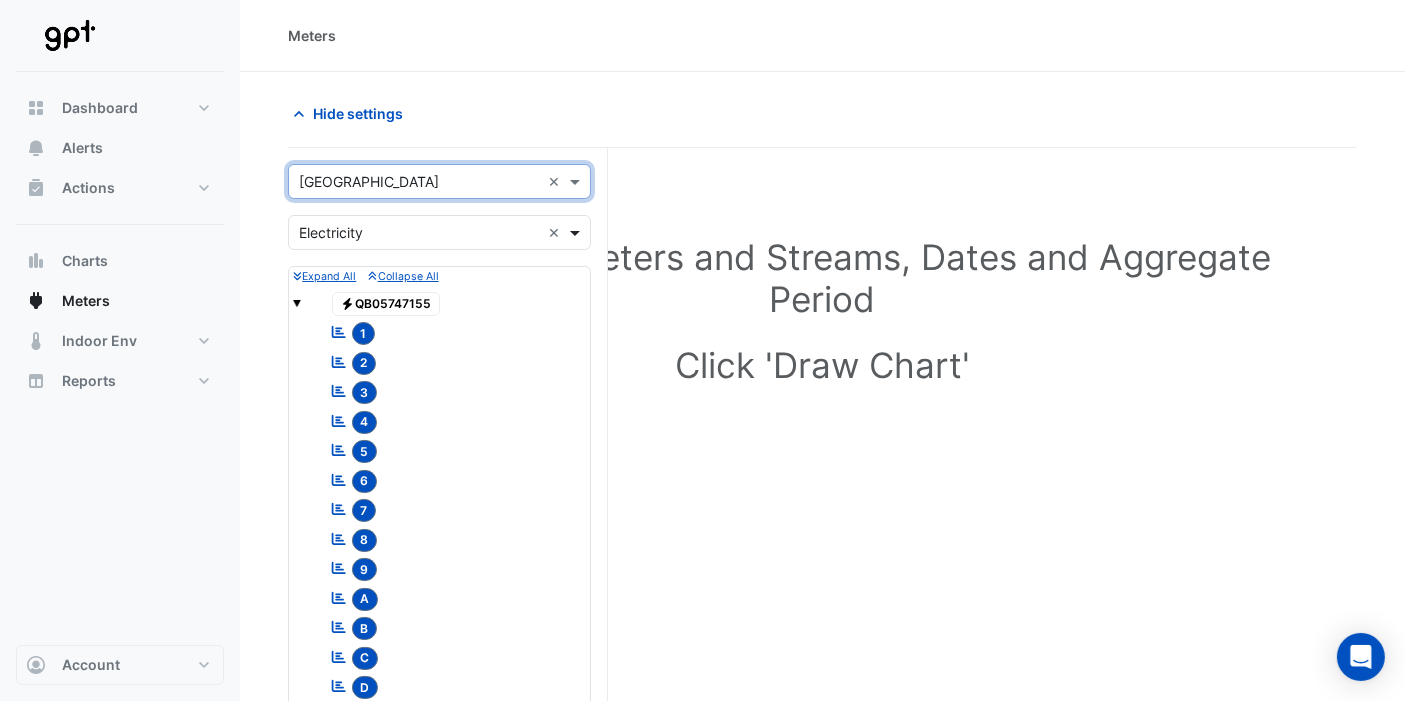 click at bounding box center (577, 232) 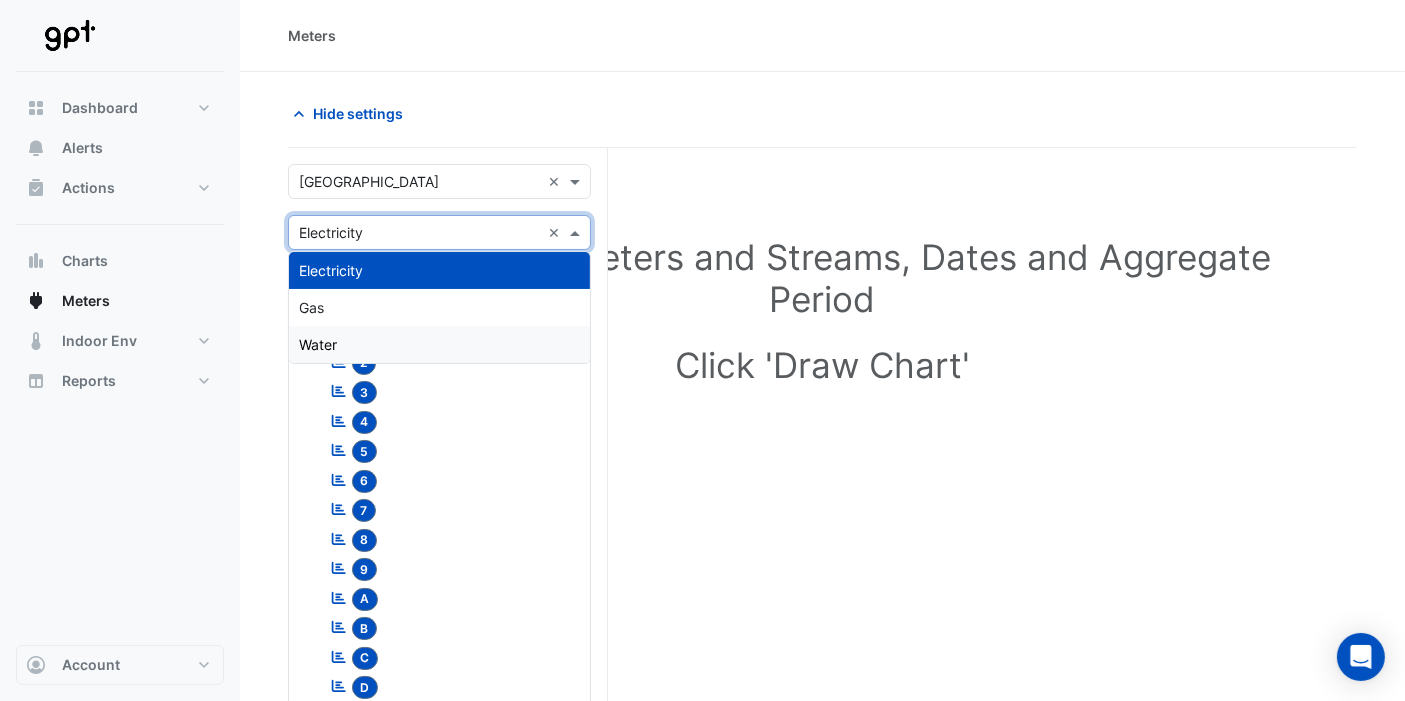click on "Water" at bounding box center [439, 344] 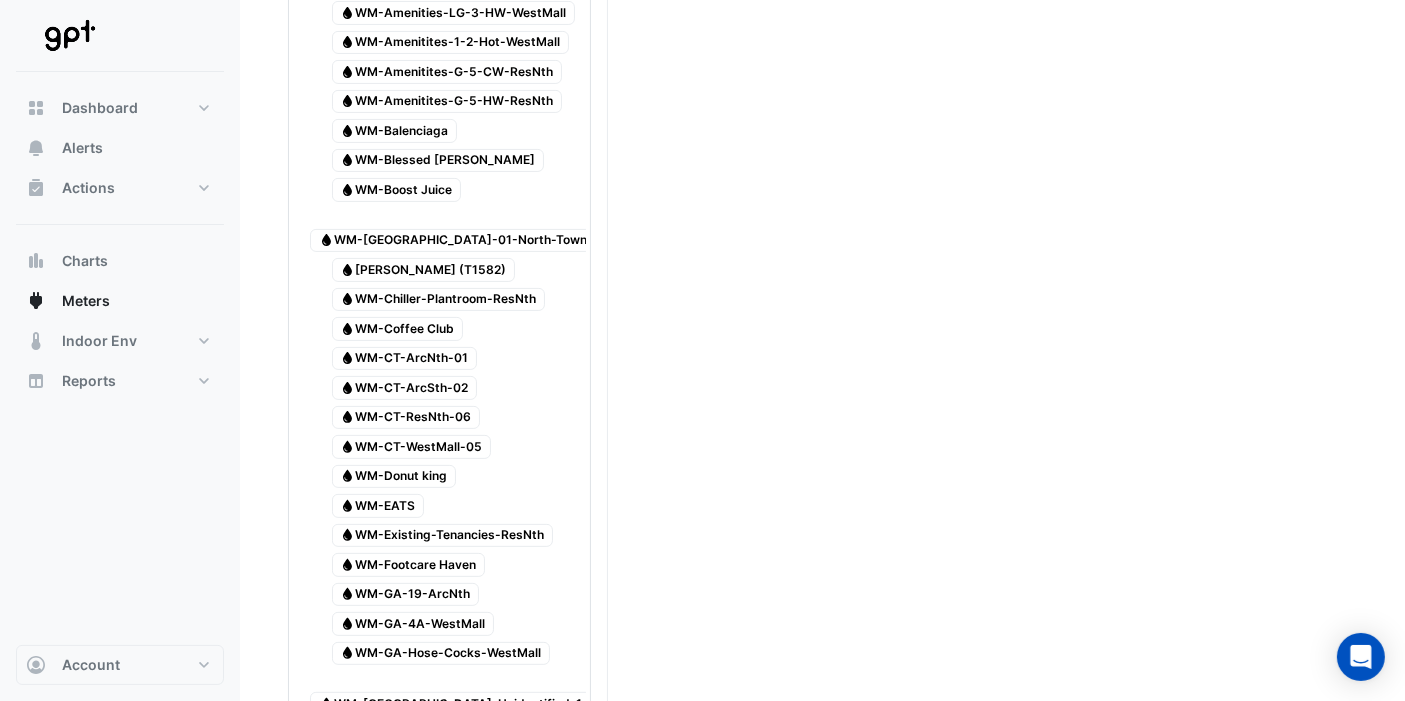 scroll, scrollTop: 555, scrollLeft: 0, axis: vertical 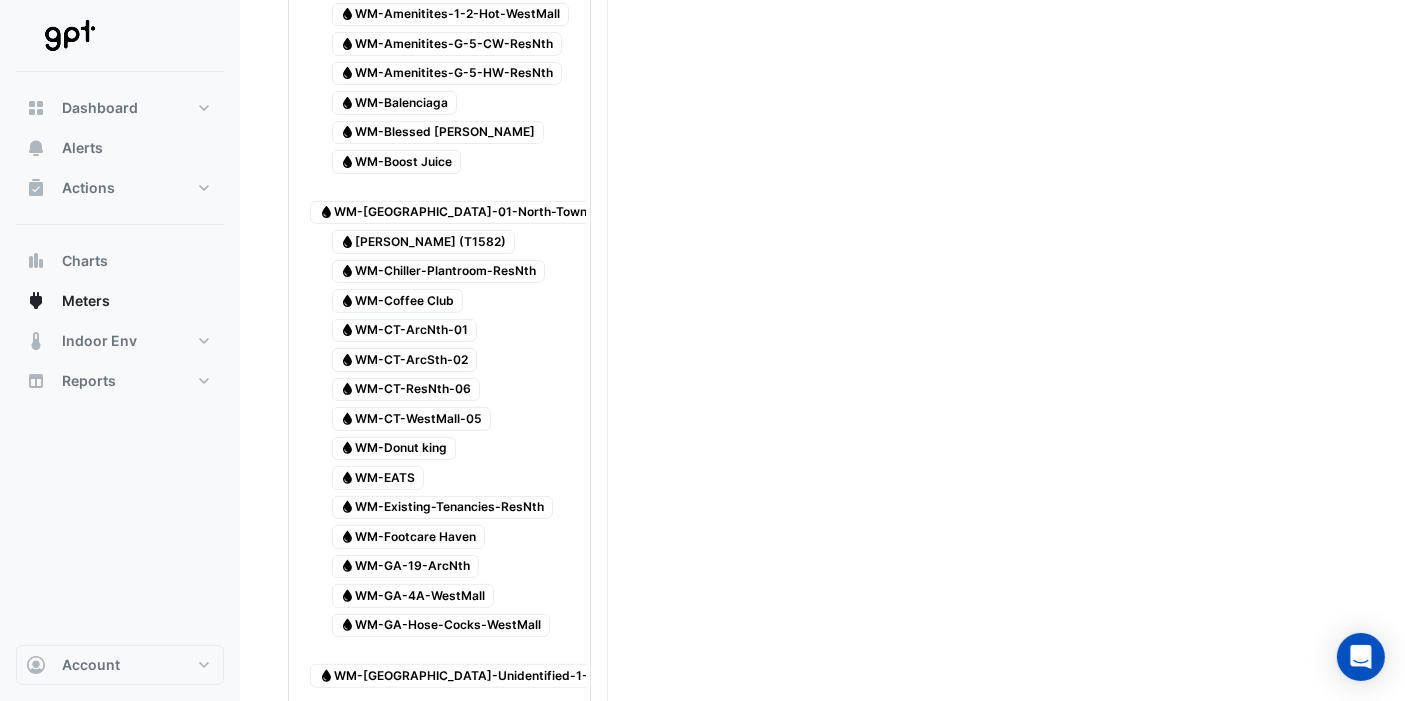 type on "*" 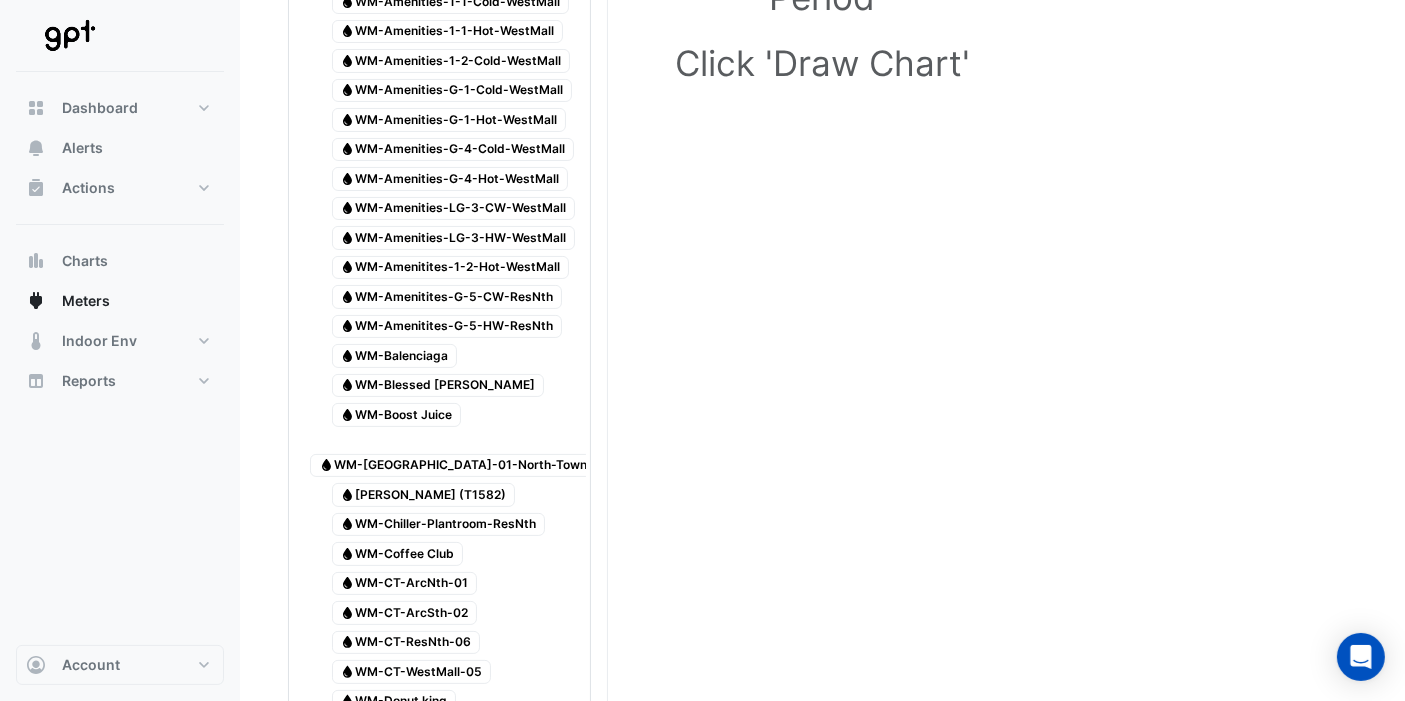 scroll, scrollTop: 220, scrollLeft: 0, axis: vertical 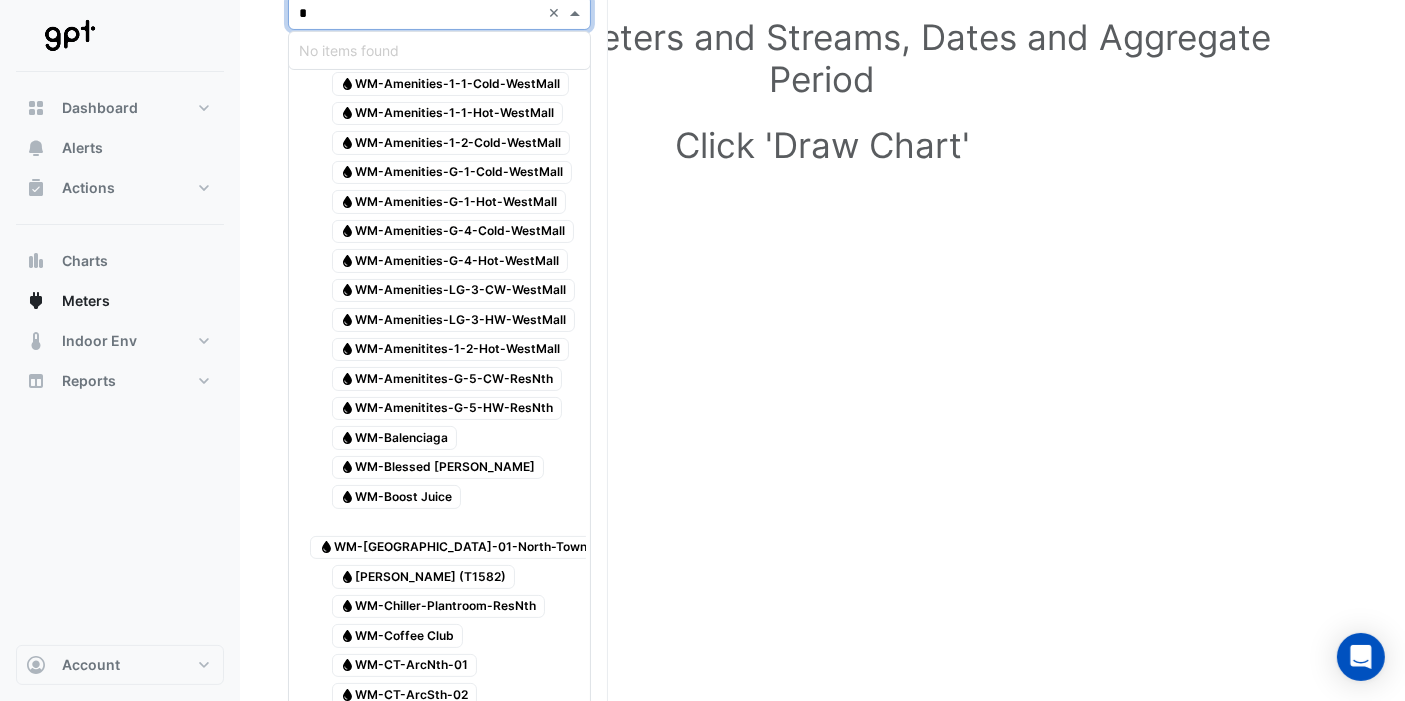 type 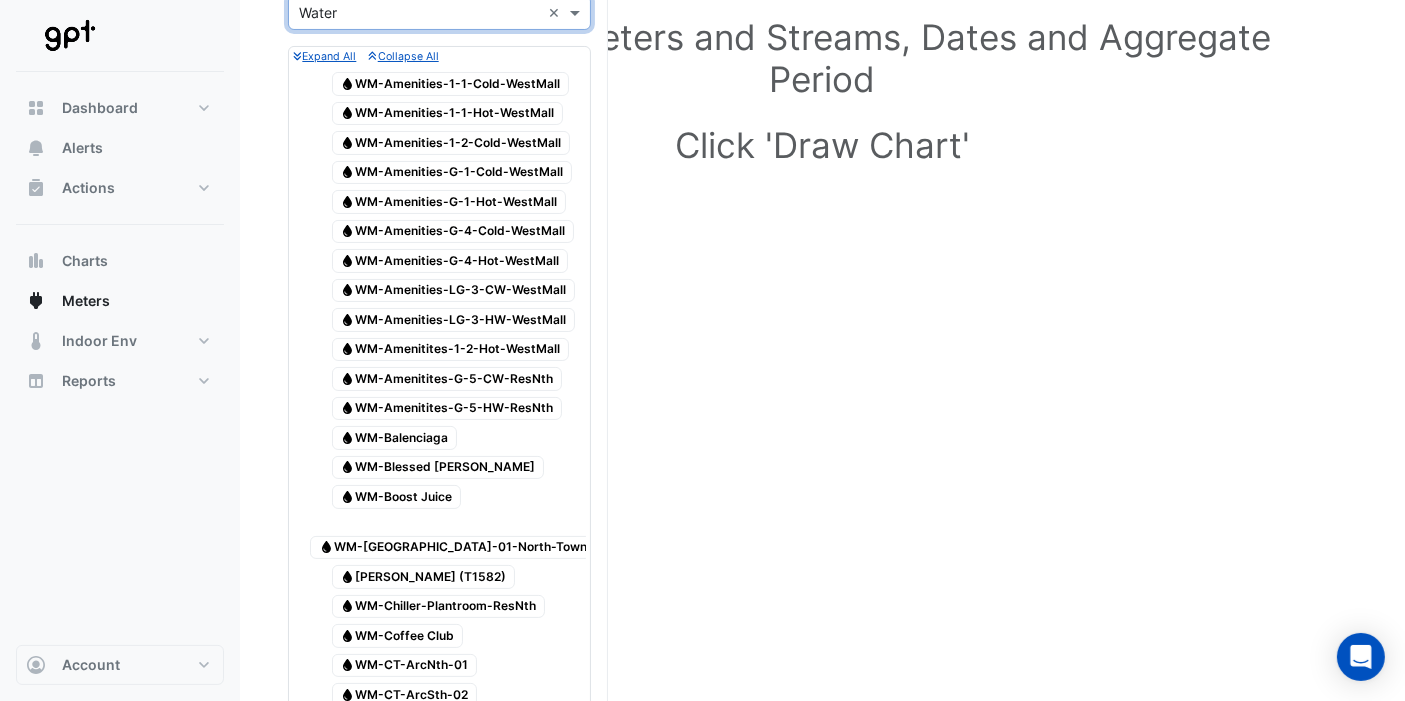 click on "Select Site, Meters and Streams, Dates and Aggregate Period
Click 'Draw Chart'" 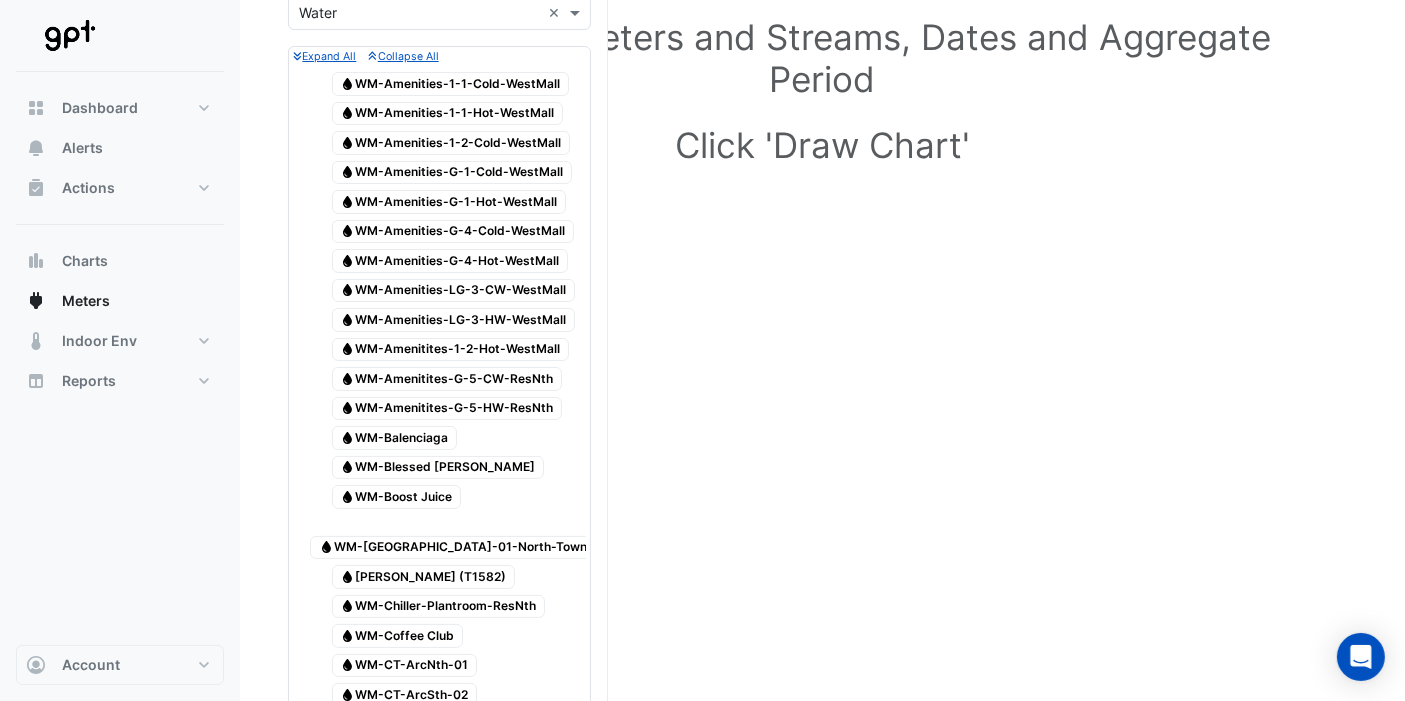 scroll, scrollTop: 1536, scrollLeft: 0, axis: vertical 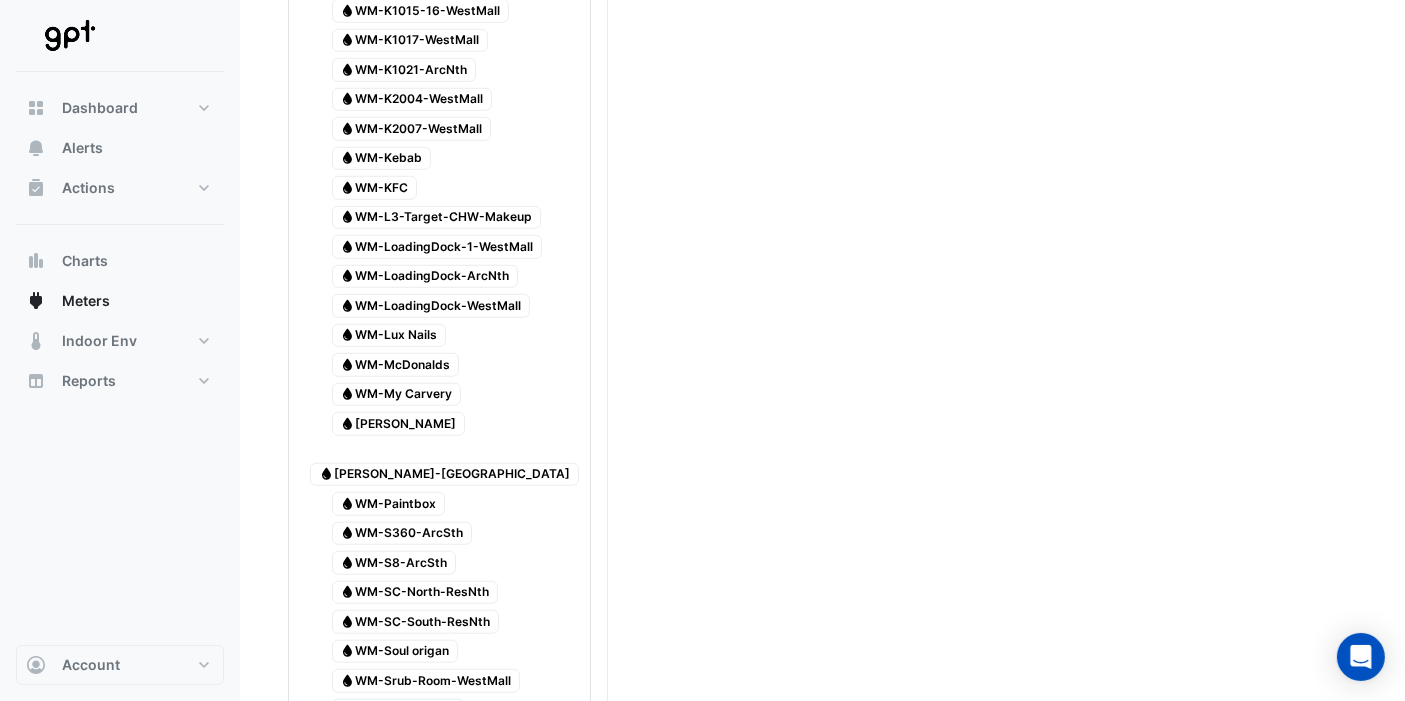 click on "Water
[PERSON_NAME]-[GEOGRAPHIC_DATA]" at bounding box center [444, 475] 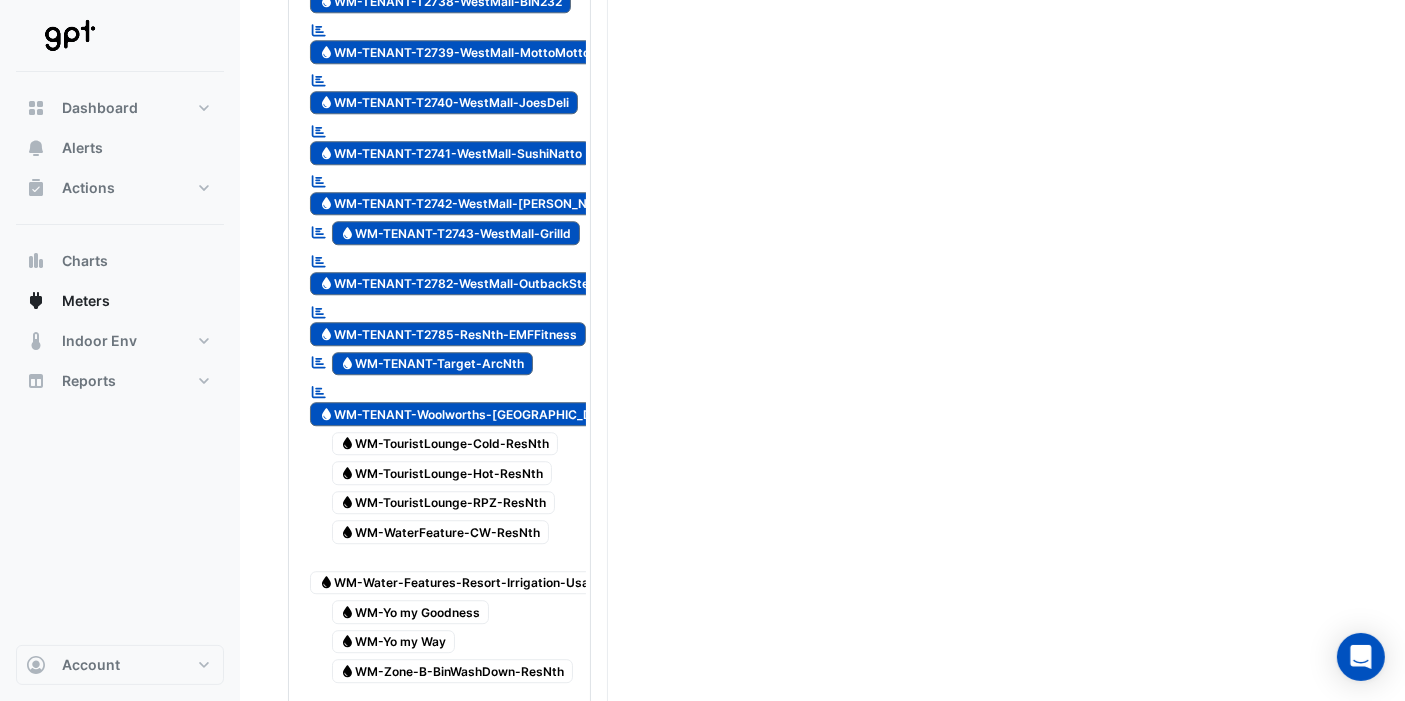 scroll, scrollTop: 5425, scrollLeft: 0, axis: vertical 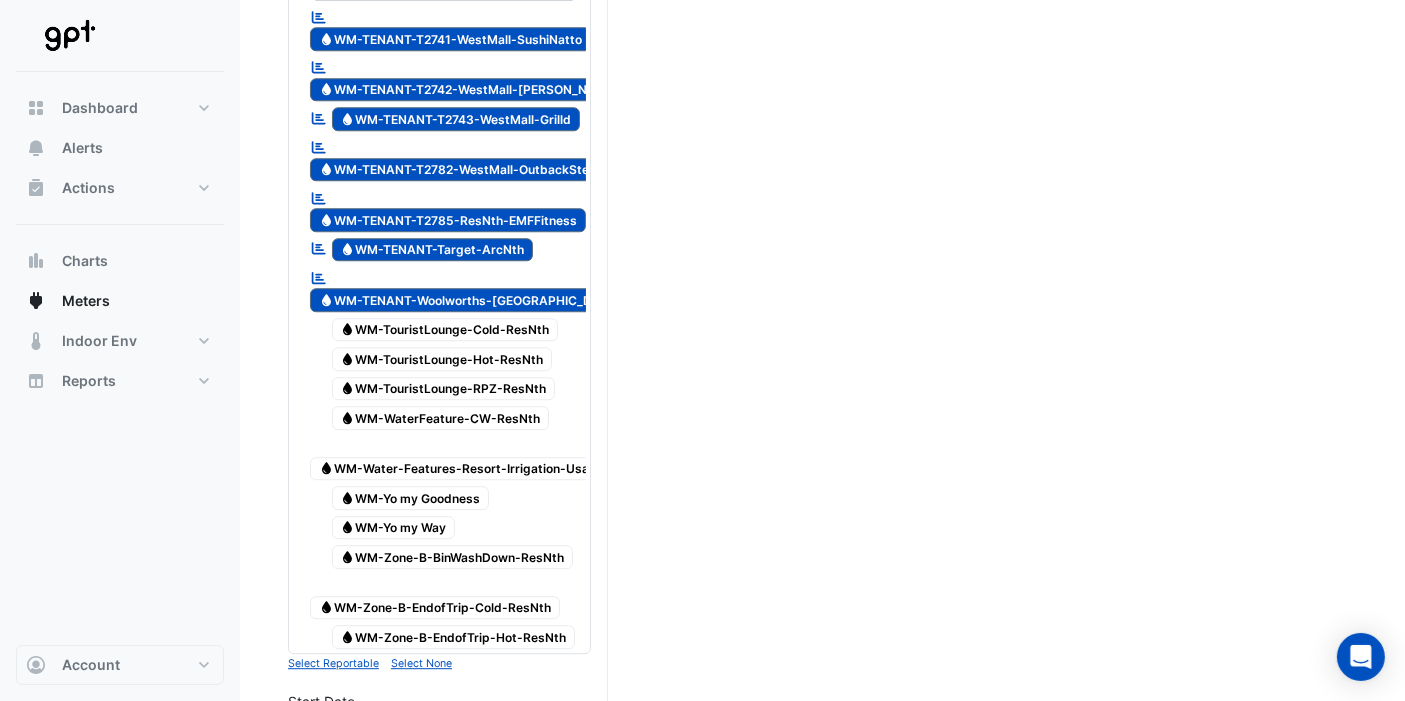 click on "Select None" at bounding box center (421, 663) 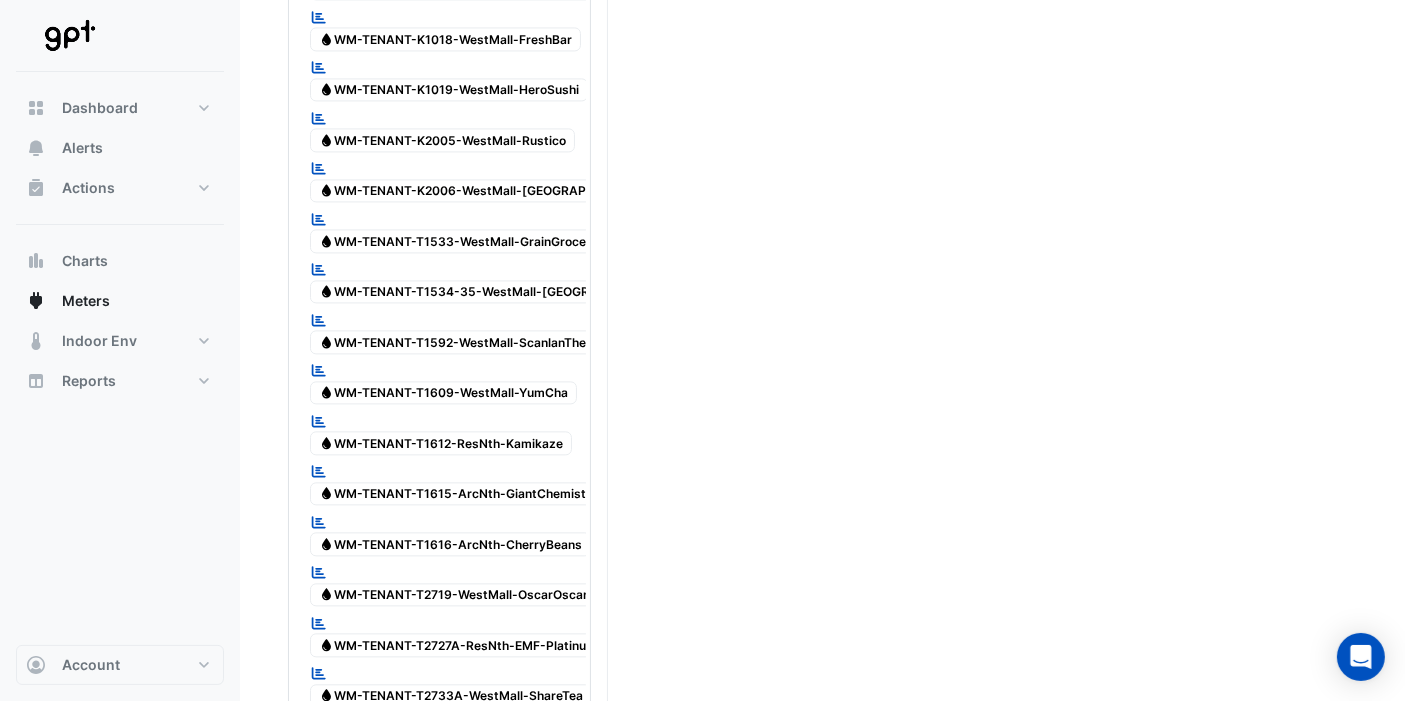 scroll, scrollTop: 1564, scrollLeft: 0, axis: vertical 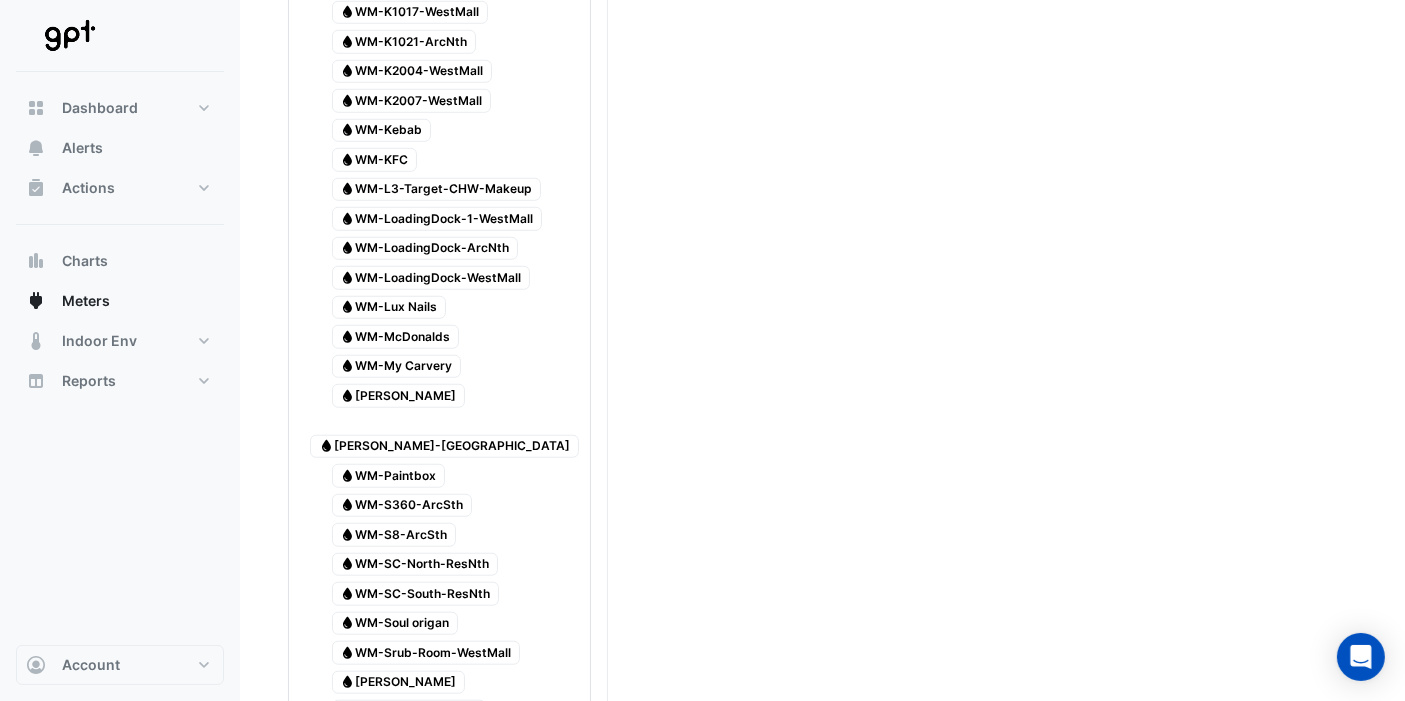 click on "Water
[PERSON_NAME]-[GEOGRAPHIC_DATA]" at bounding box center [444, 447] 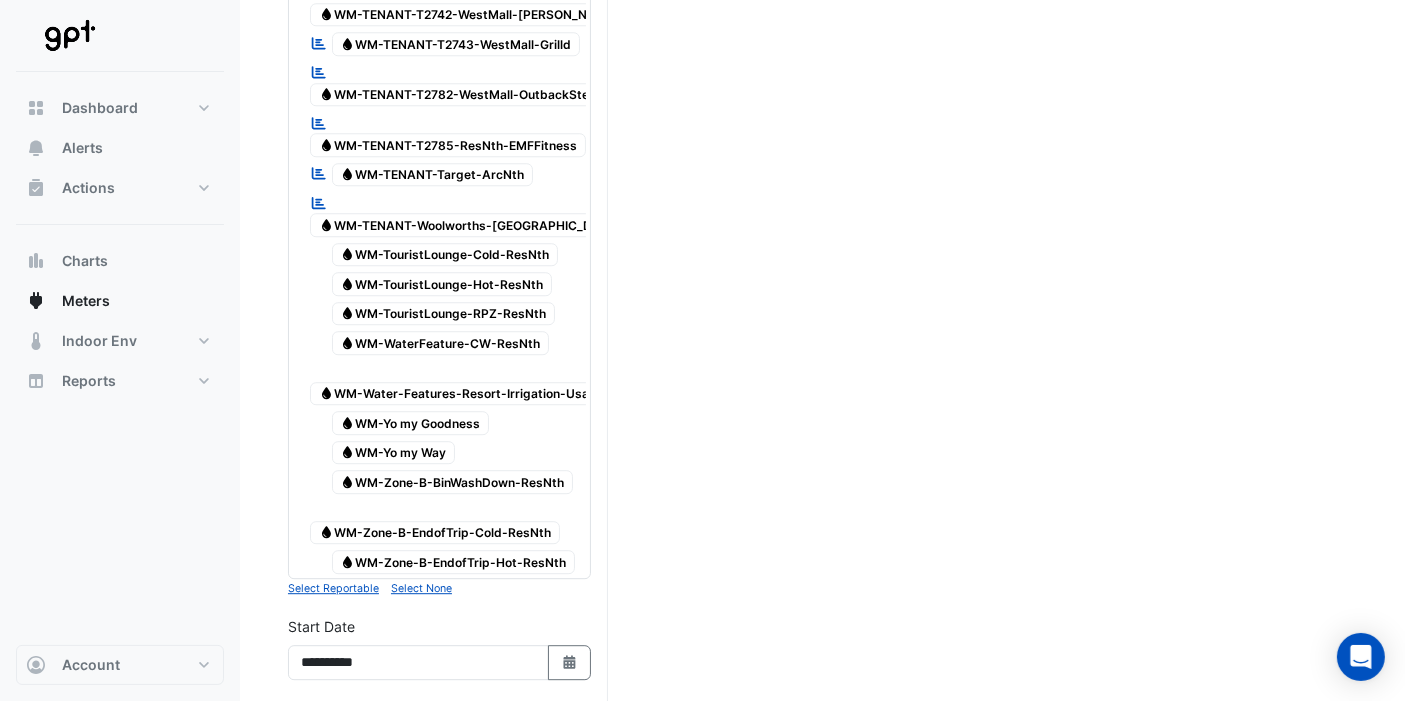 scroll, scrollTop: 5786, scrollLeft: 0, axis: vertical 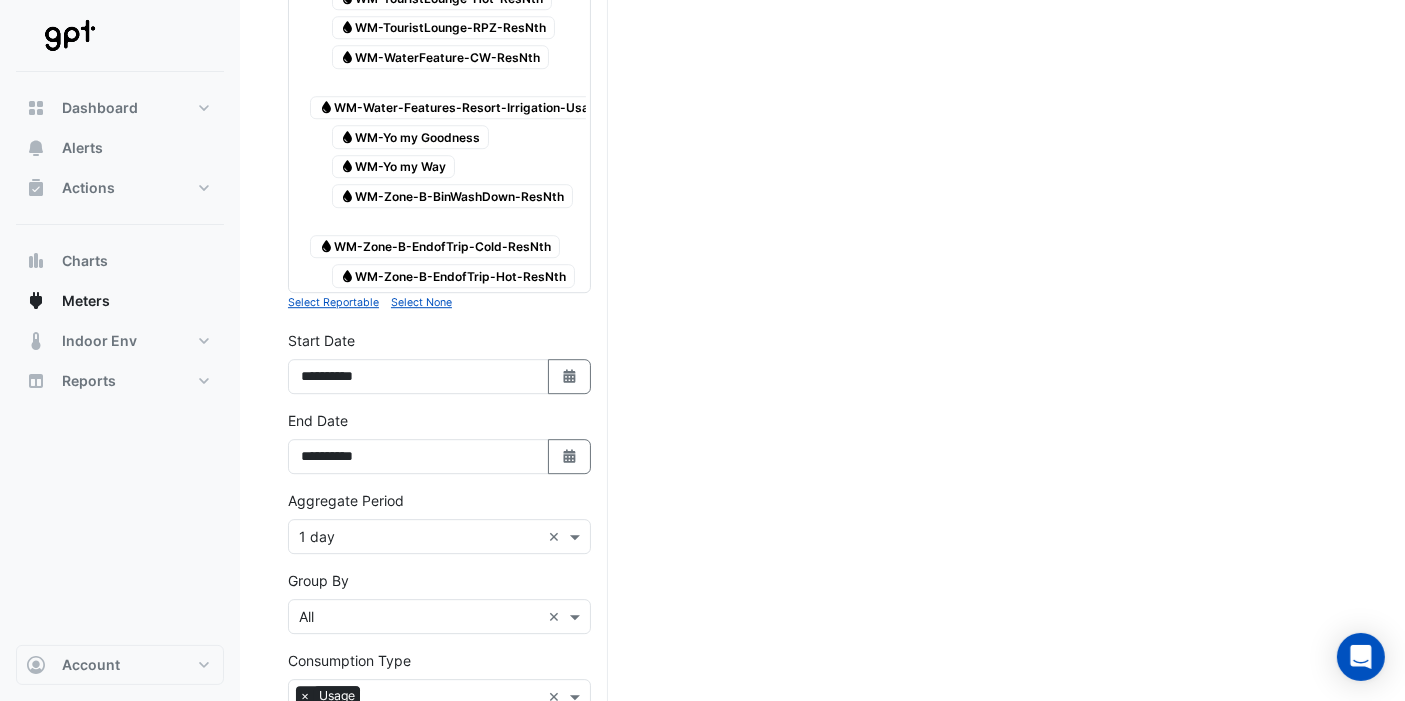 click on "Draw Chart" at bounding box center (439, 860) 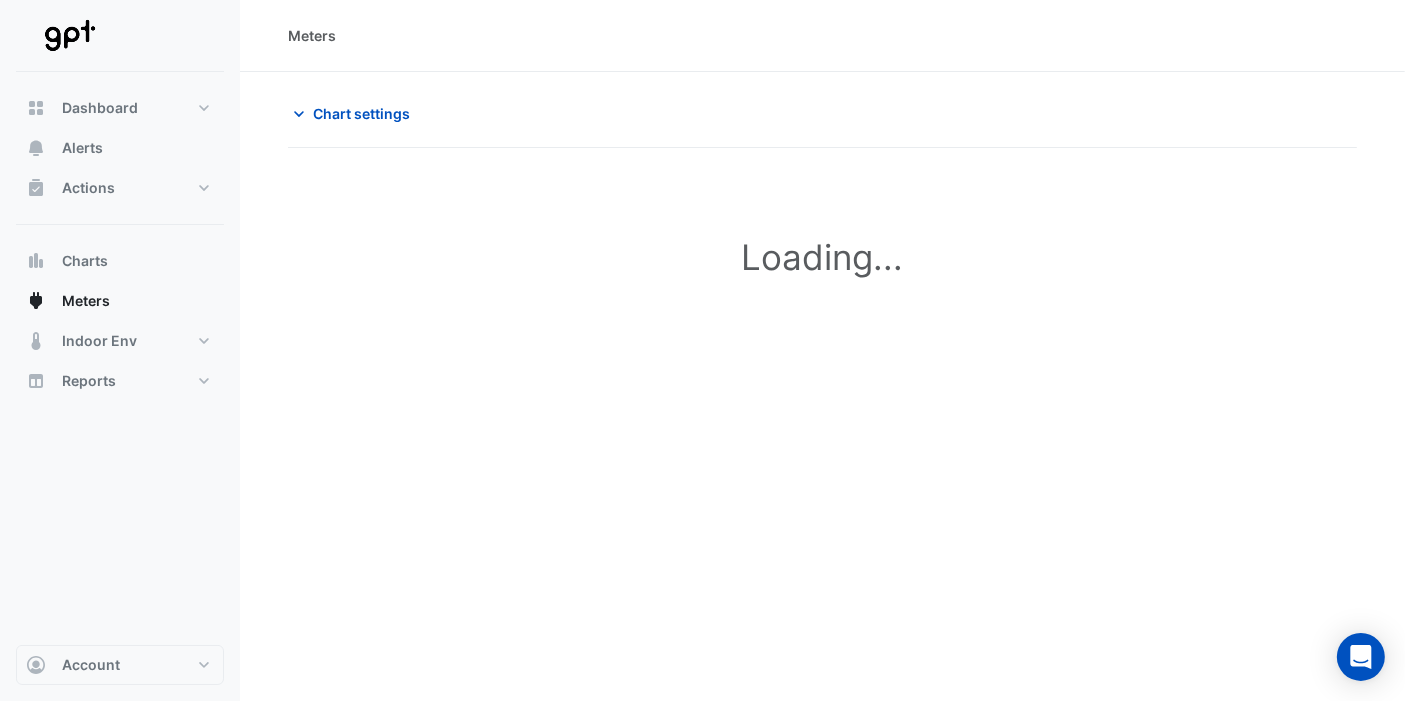 scroll, scrollTop: 0, scrollLeft: 0, axis: both 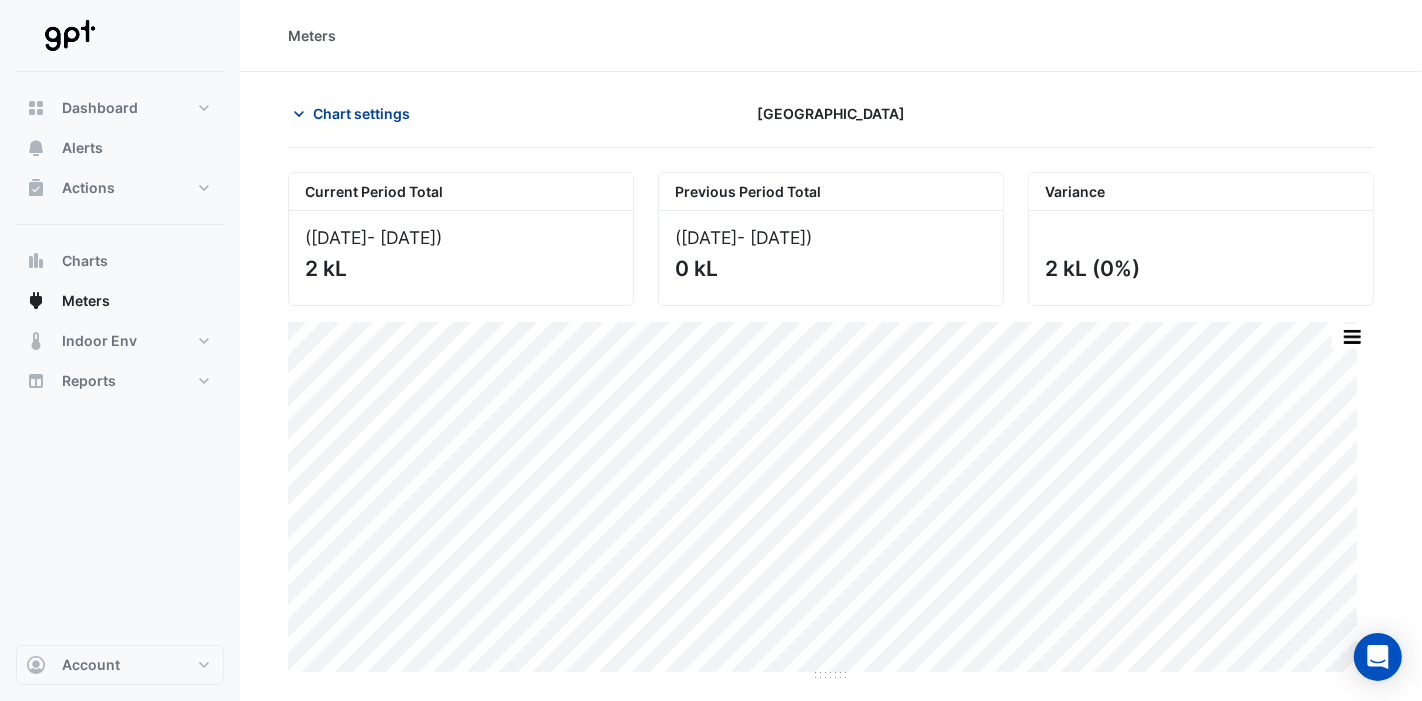click 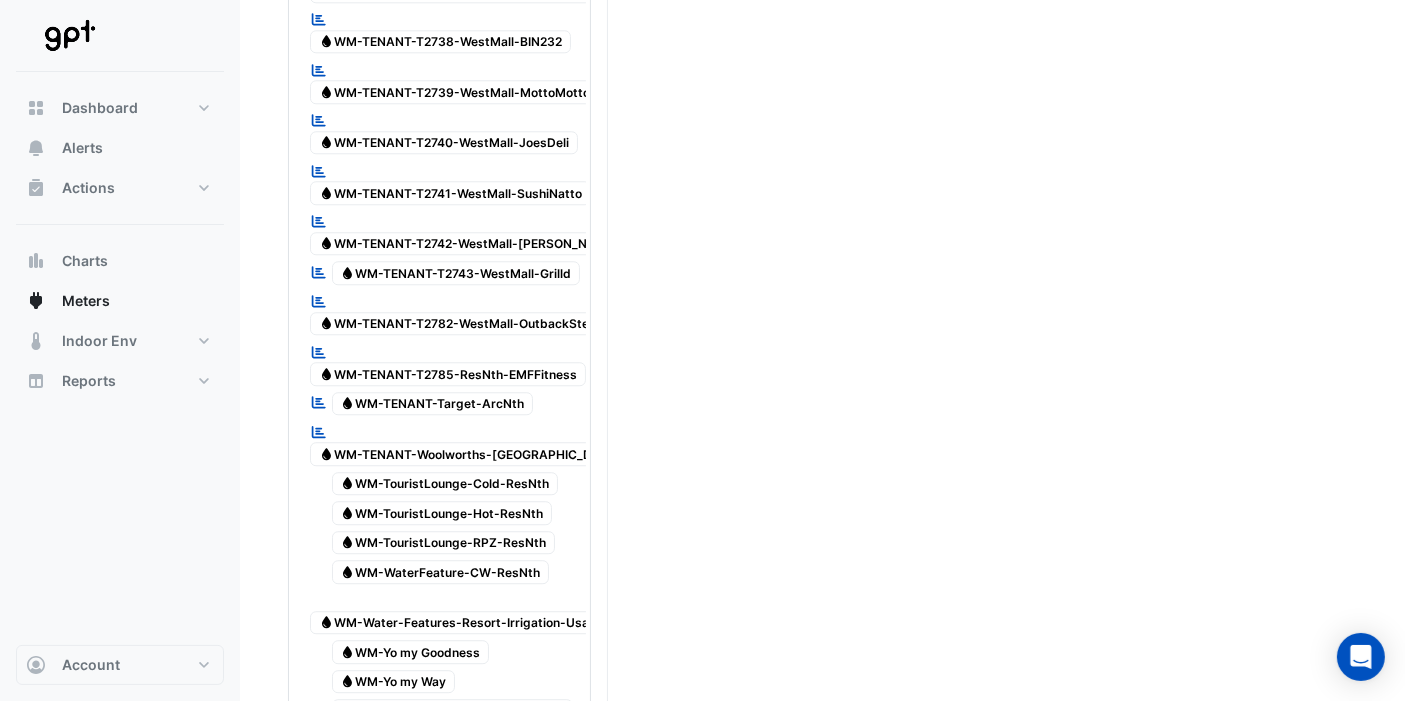 scroll, scrollTop: 5666, scrollLeft: 0, axis: vertical 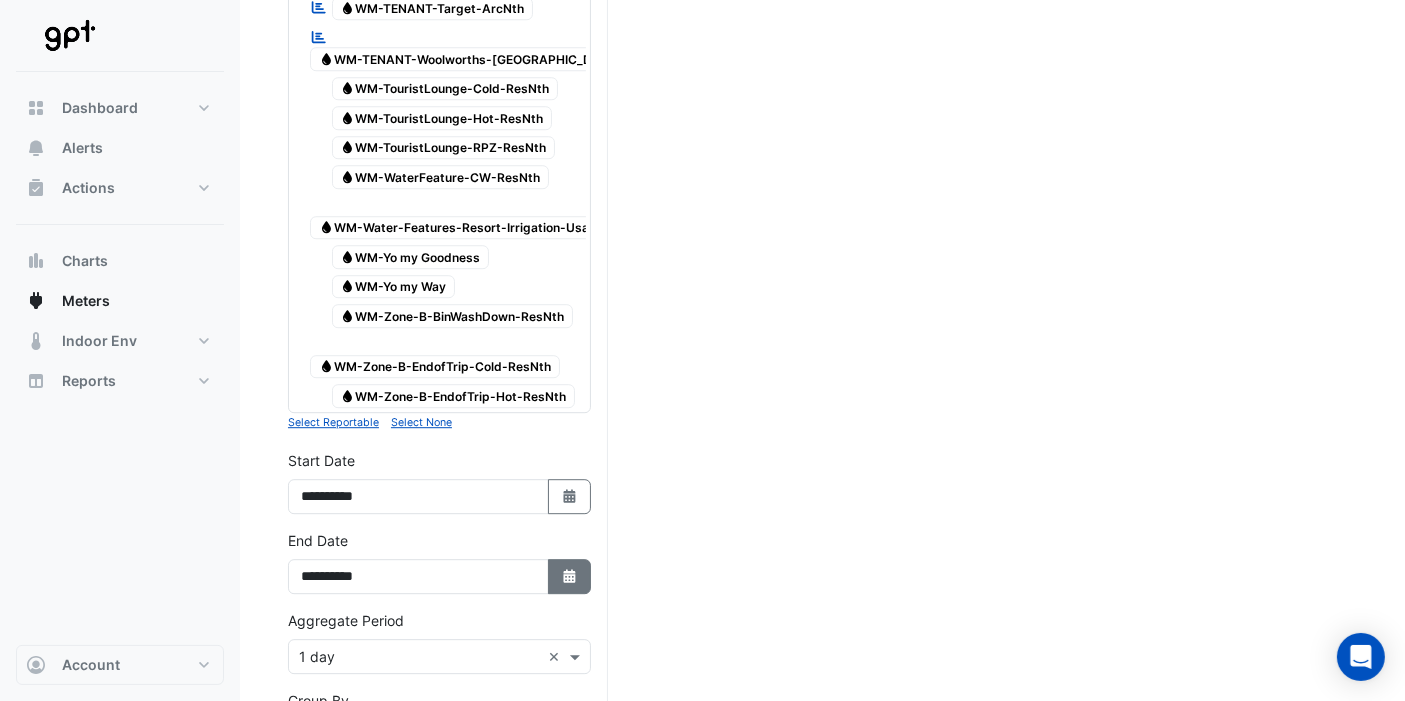 click 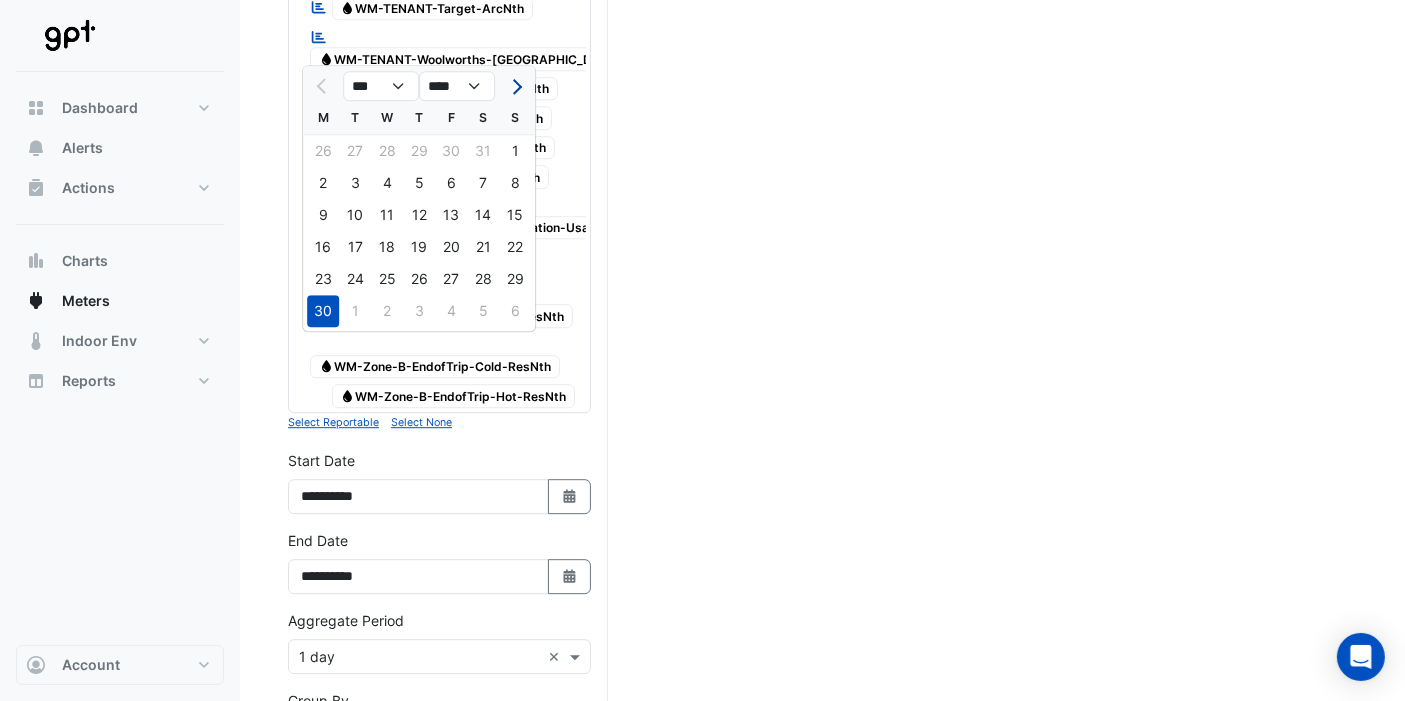 click 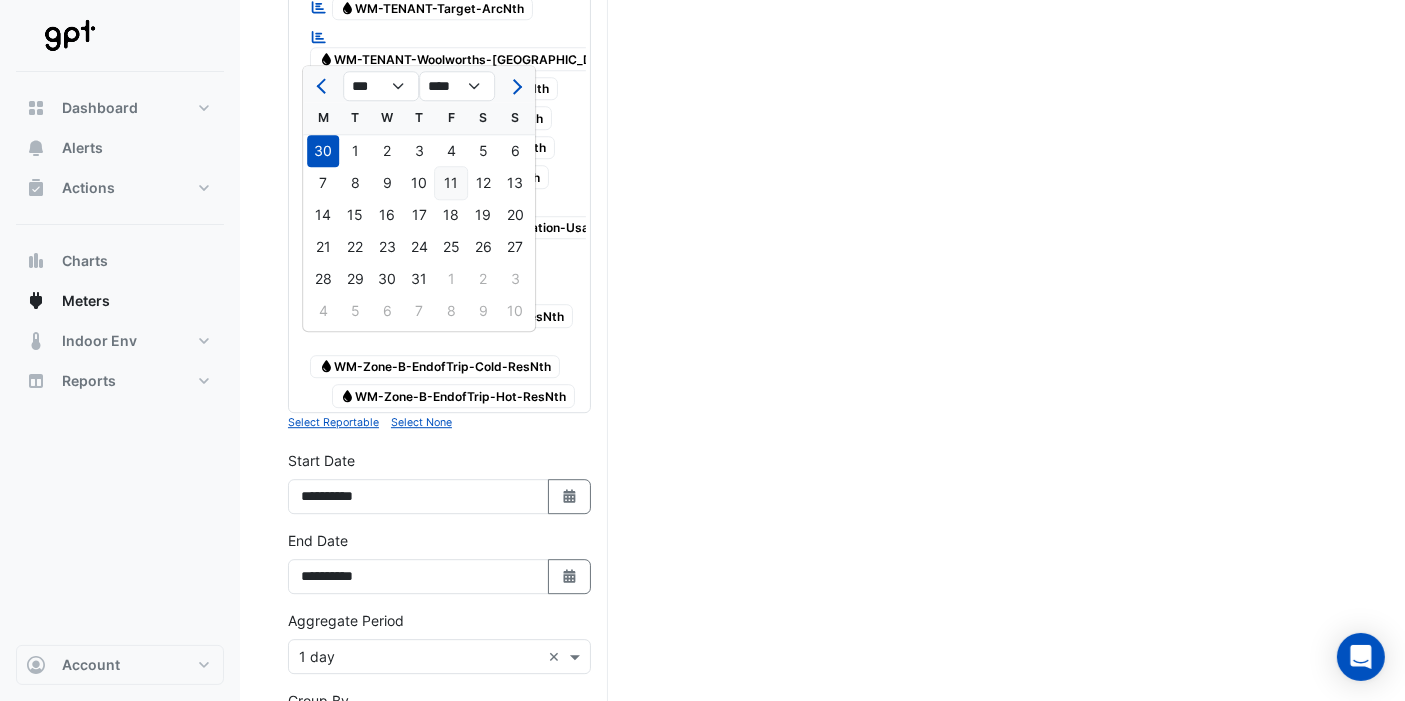 click on "11" 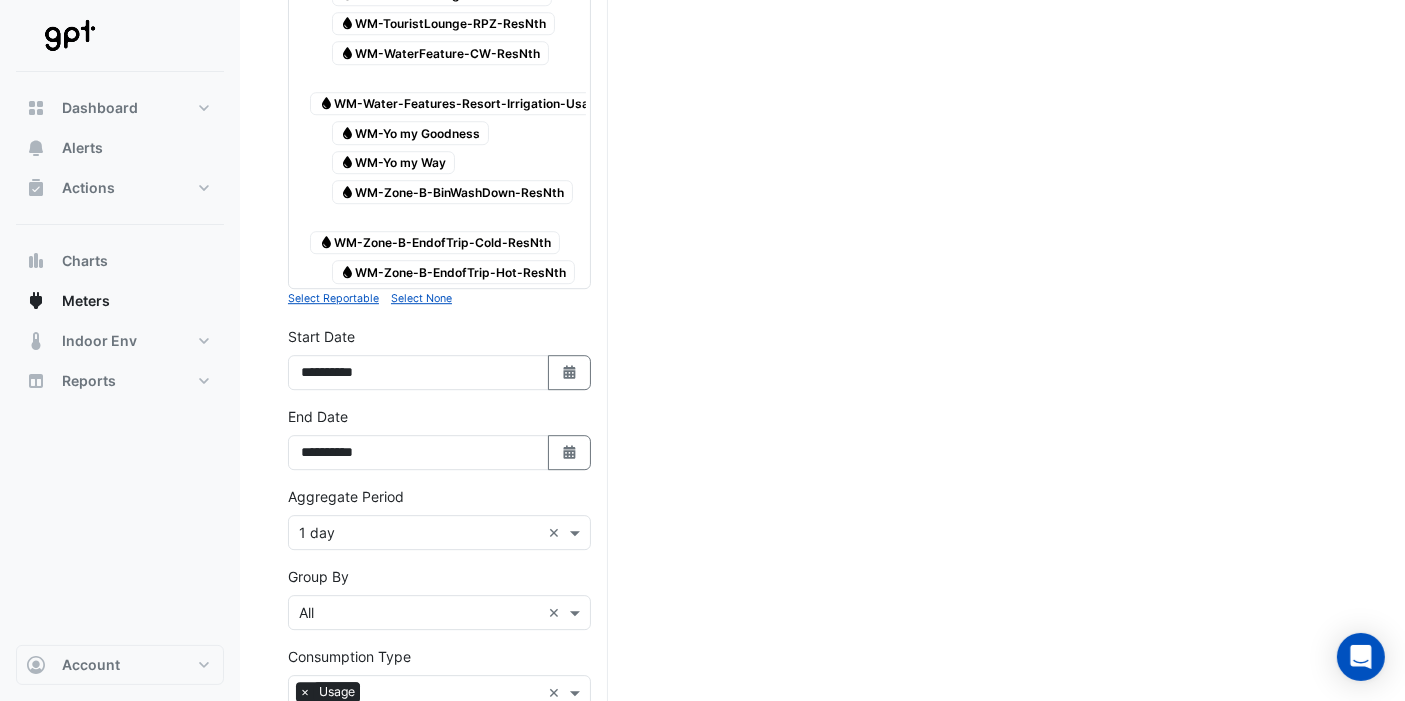 click on "Draw Chart" at bounding box center (439, 856) 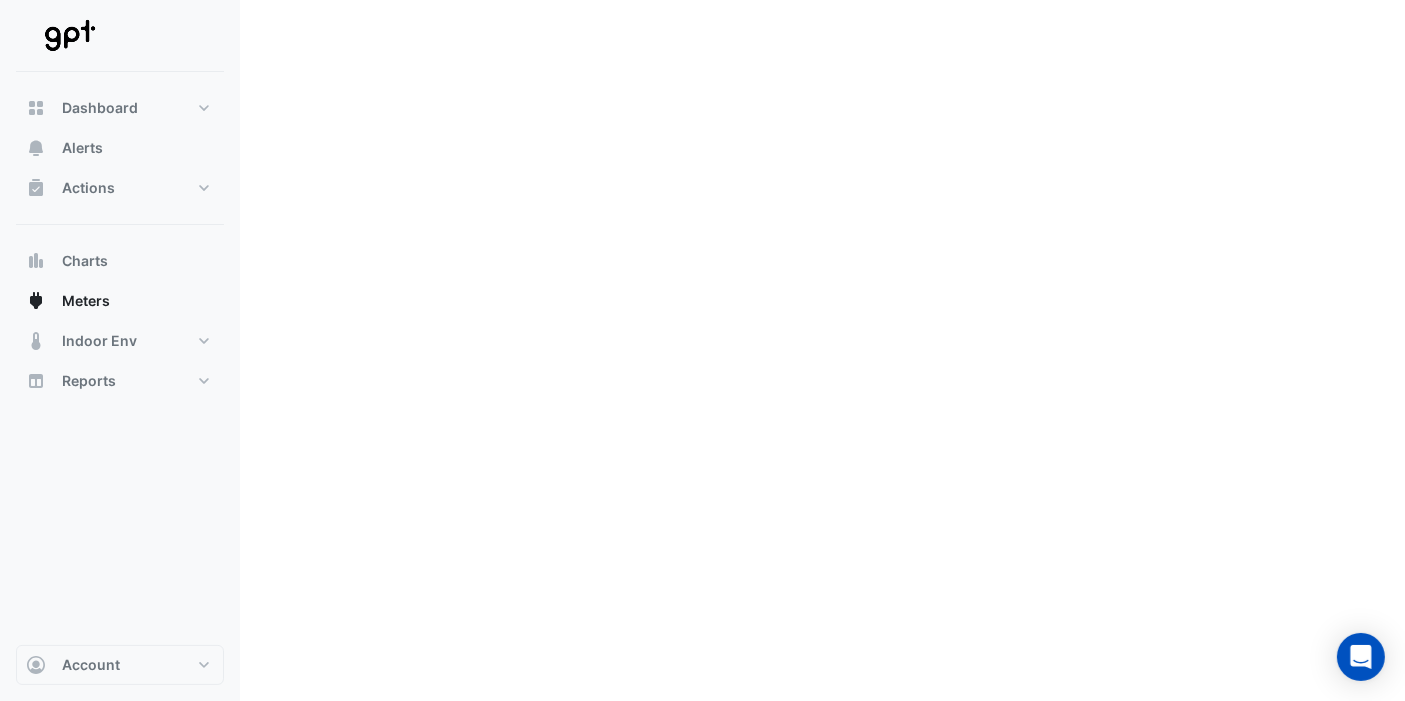scroll, scrollTop: 0, scrollLeft: 0, axis: both 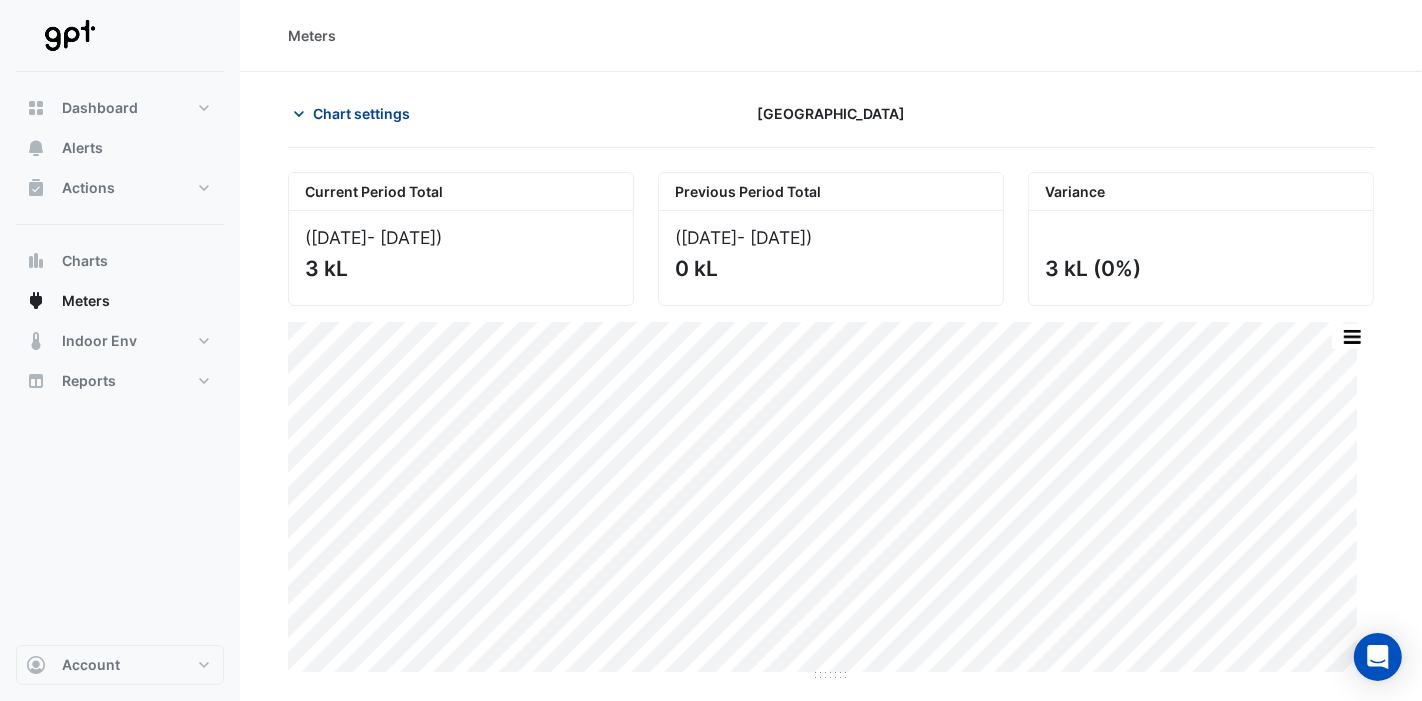 click 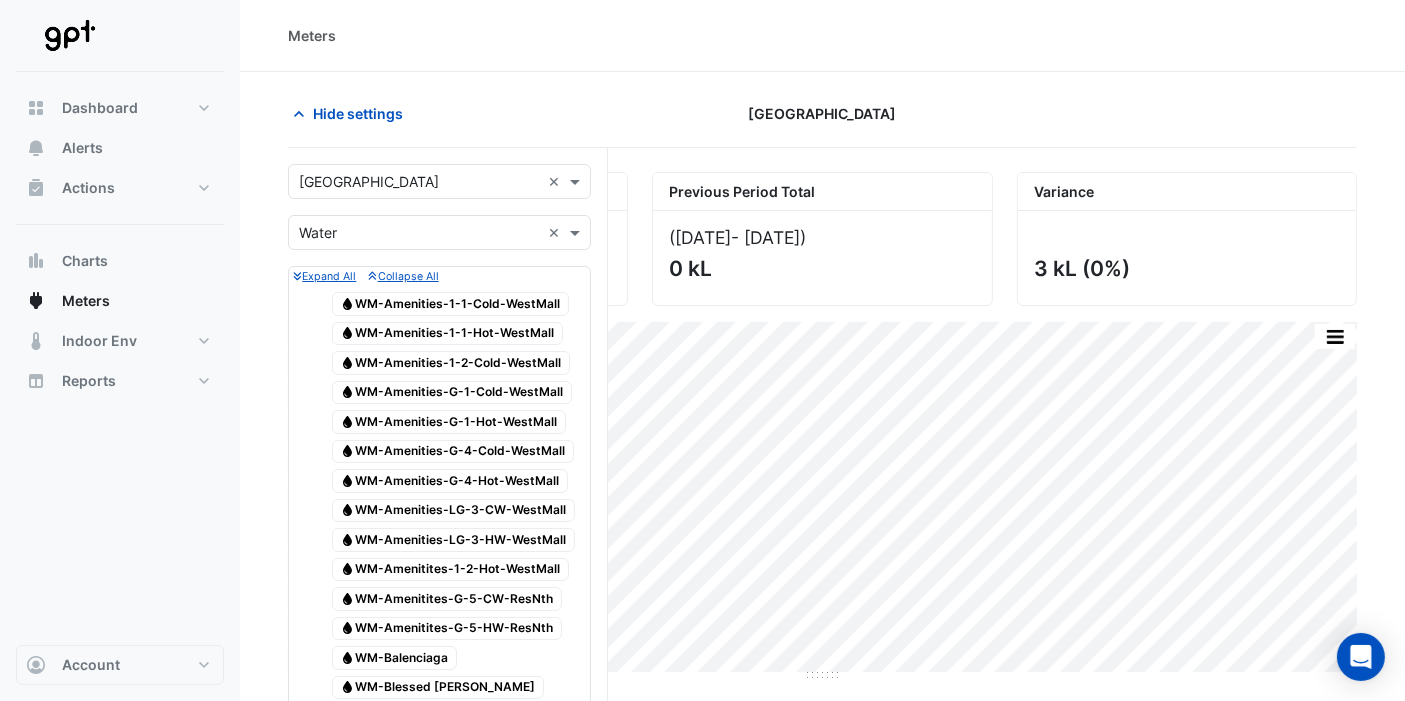 click on "Hide settings" 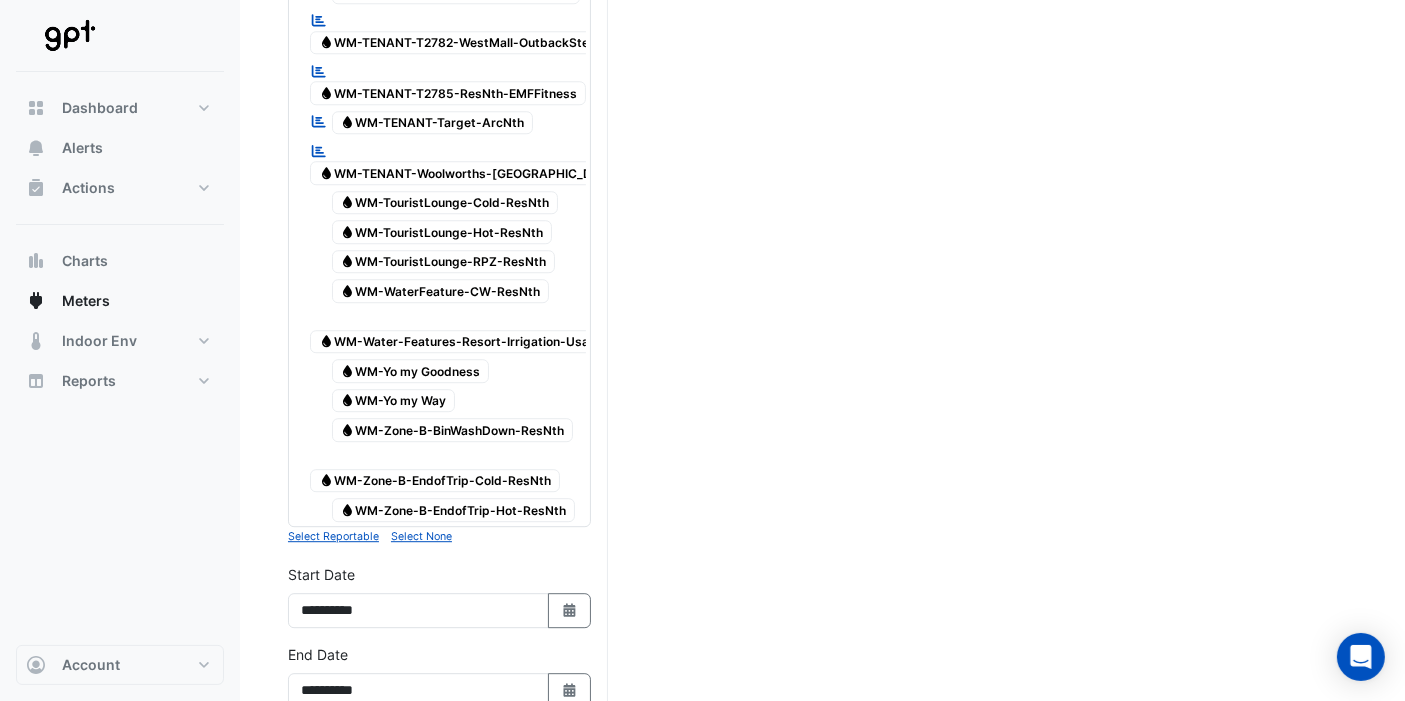 scroll, scrollTop: 5790, scrollLeft: 0, axis: vertical 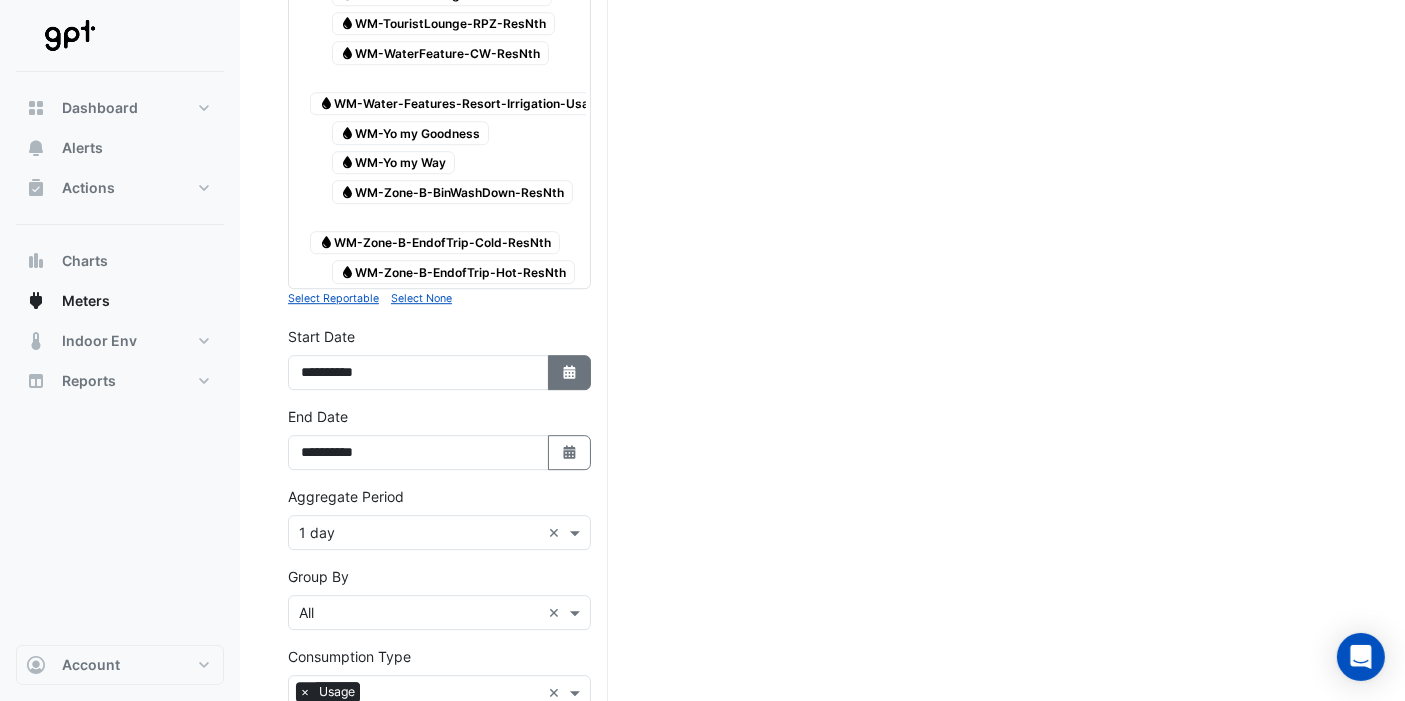 drag, startPoint x: 574, startPoint y: 152, endPoint x: 562, endPoint y: 158, distance: 13.416408 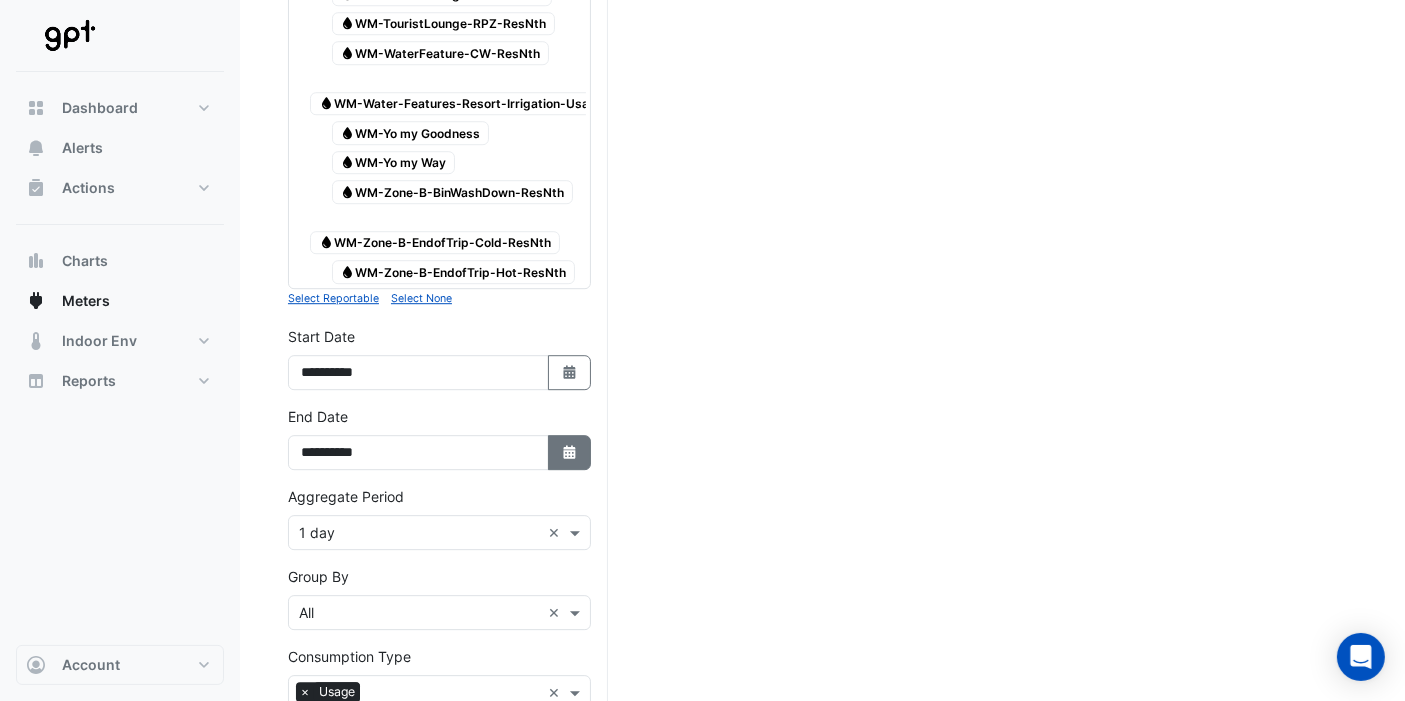 select on "*" 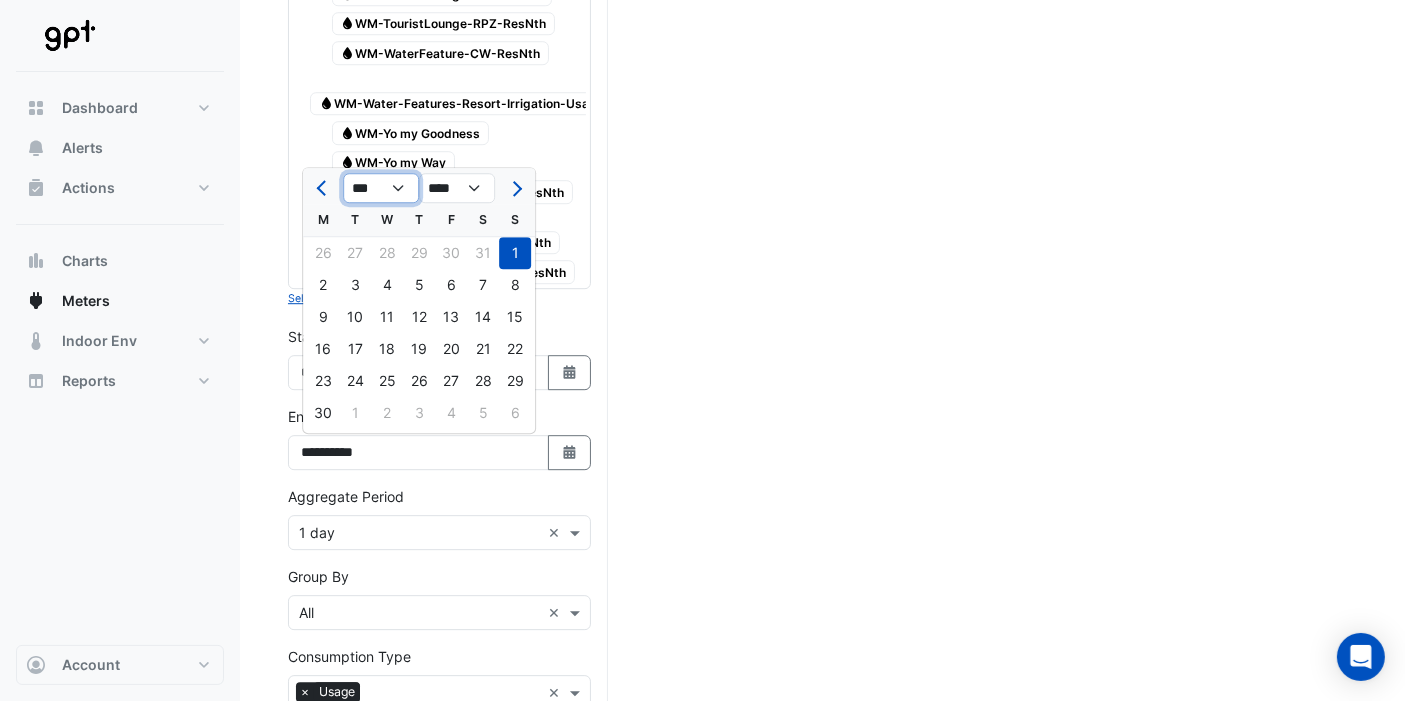 click on "*** *** *** *** *** *** ***" 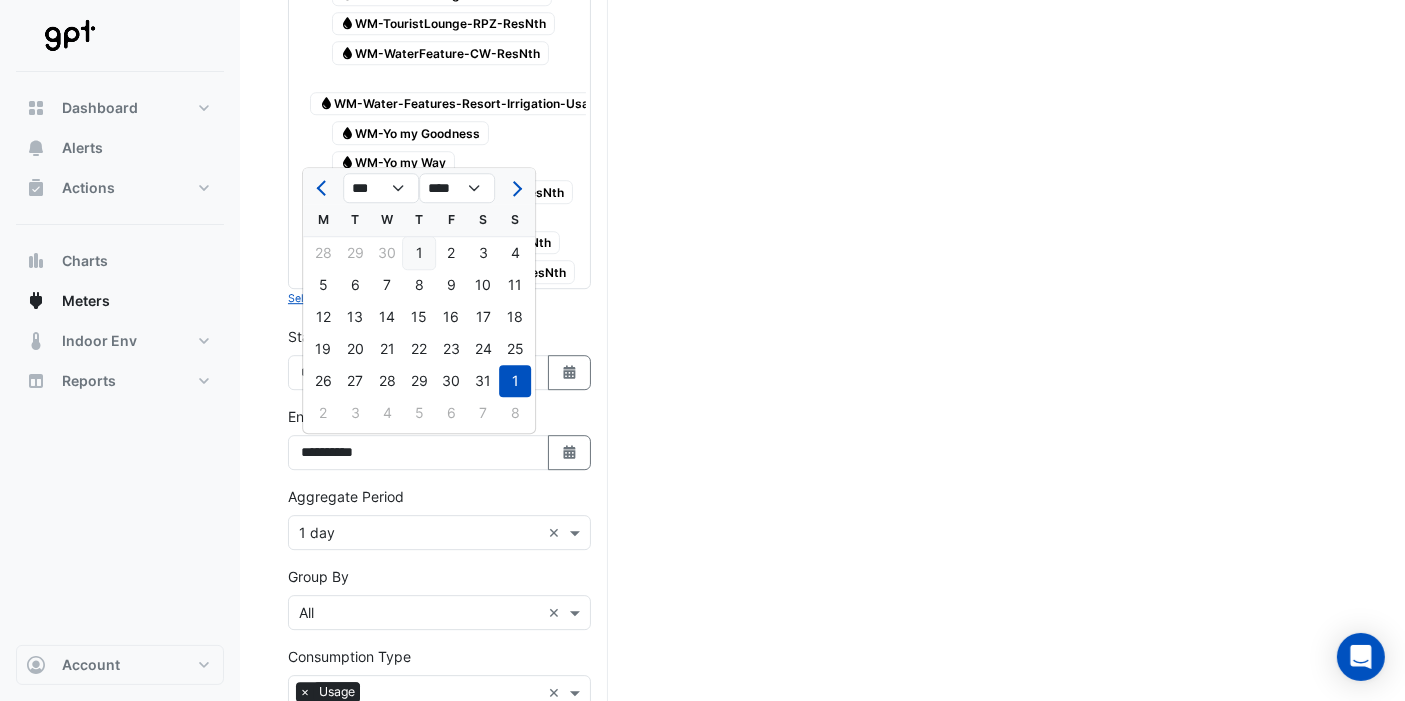 click on "1" 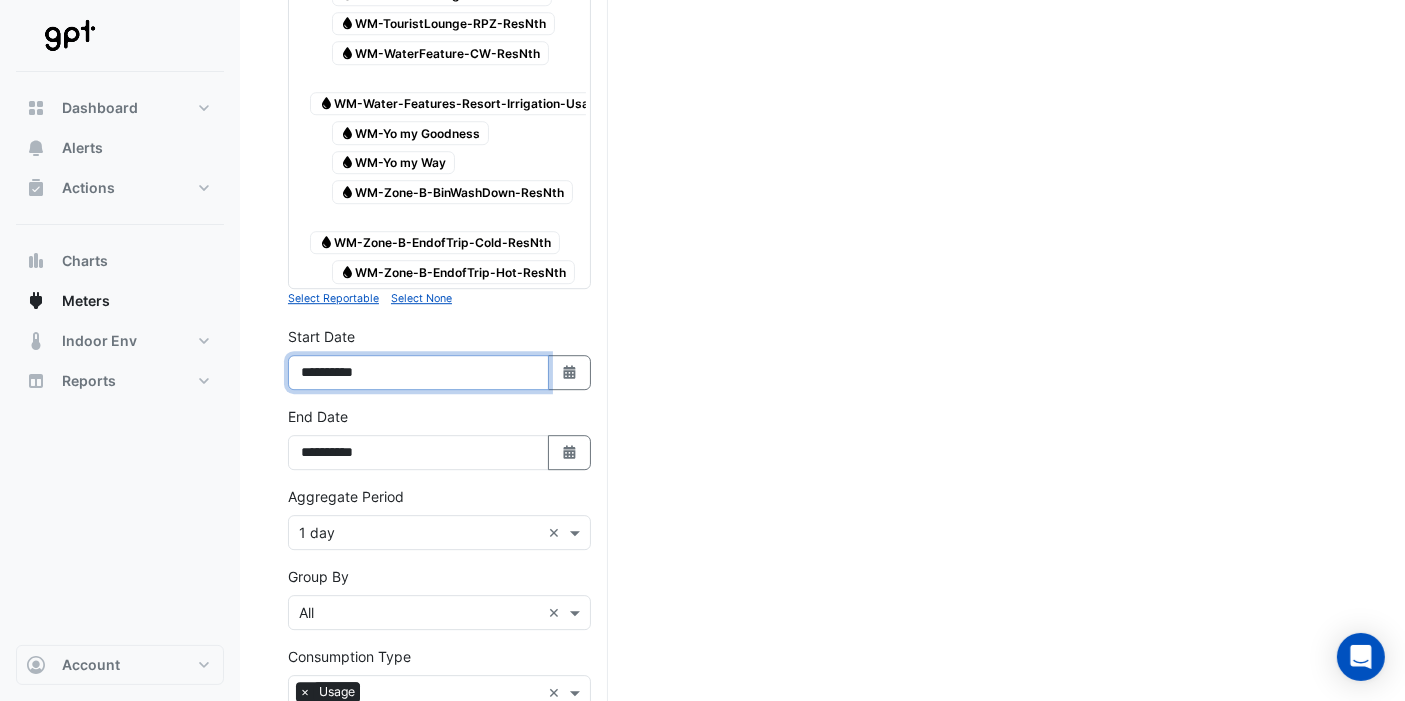 click on "**********" at bounding box center (418, 372) 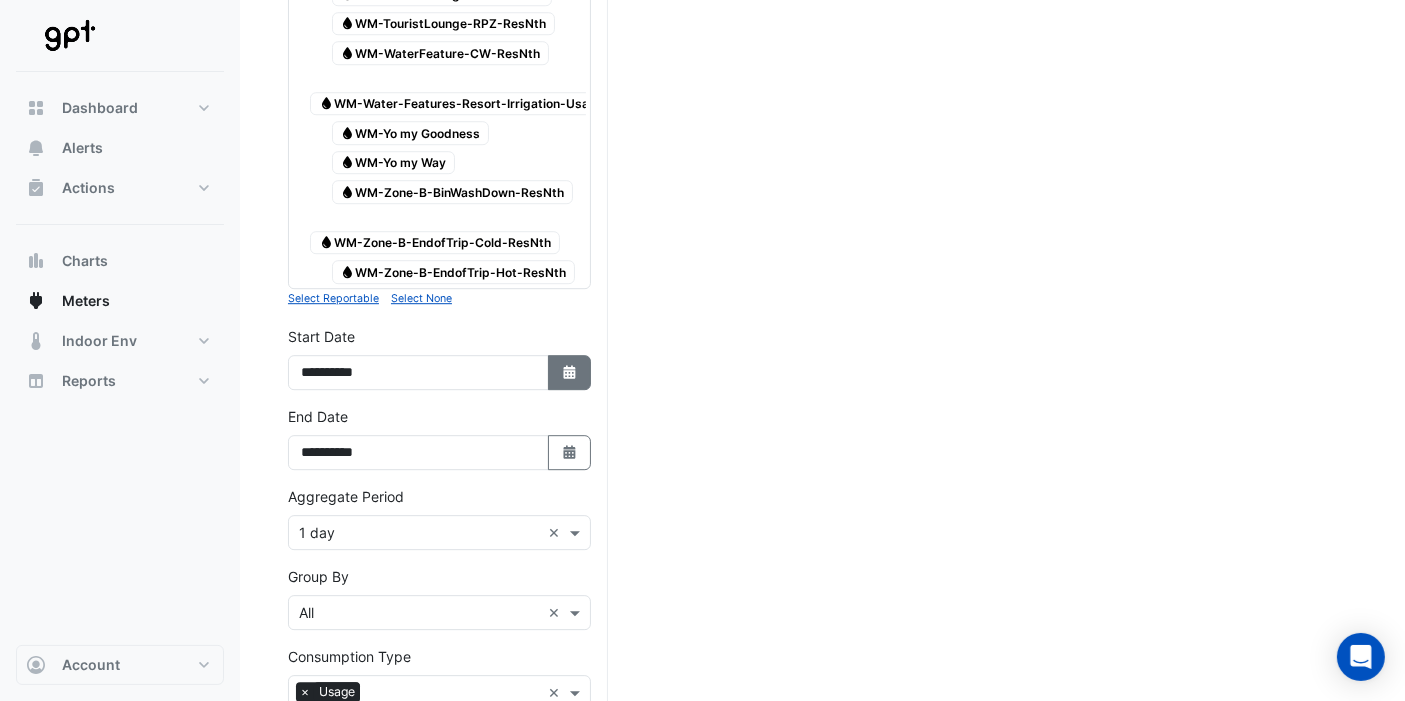 click on "Select Date" at bounding box center (570, 372) 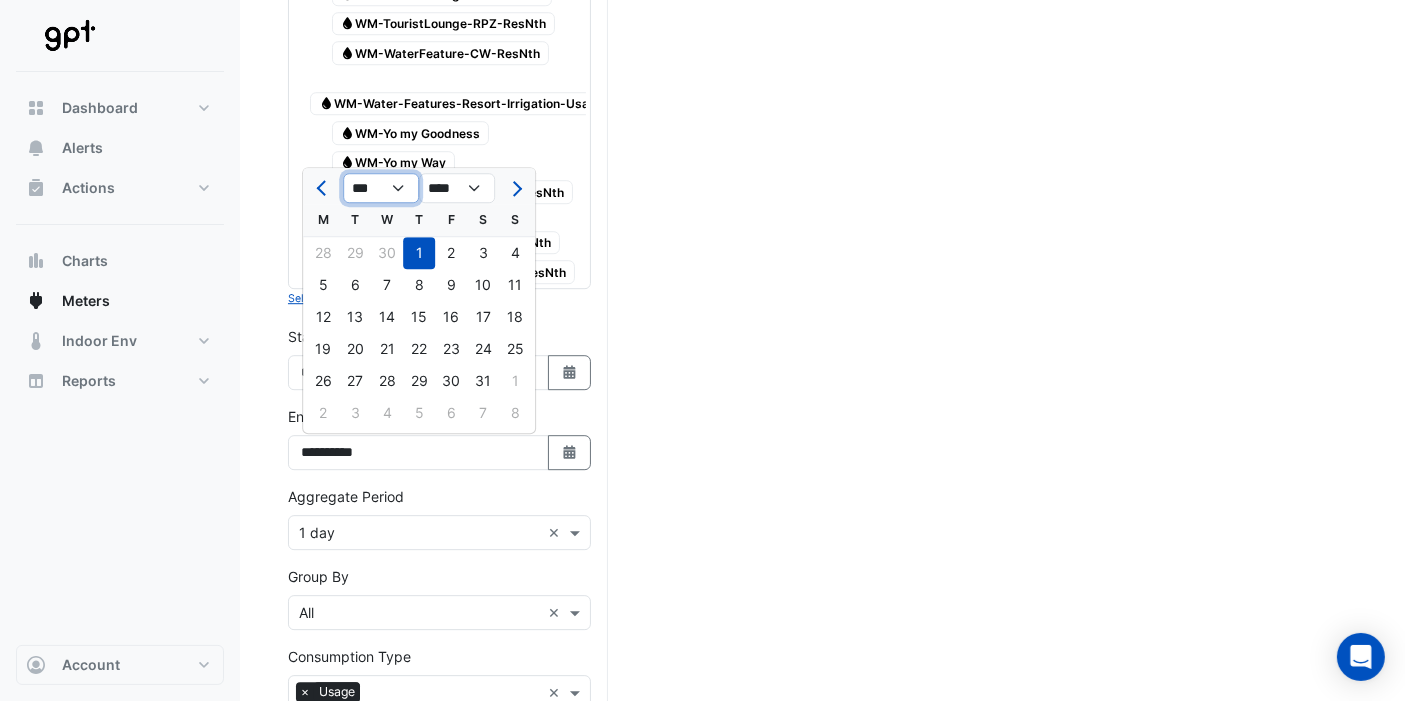 click on "*** *** *** *** *** *** ***" 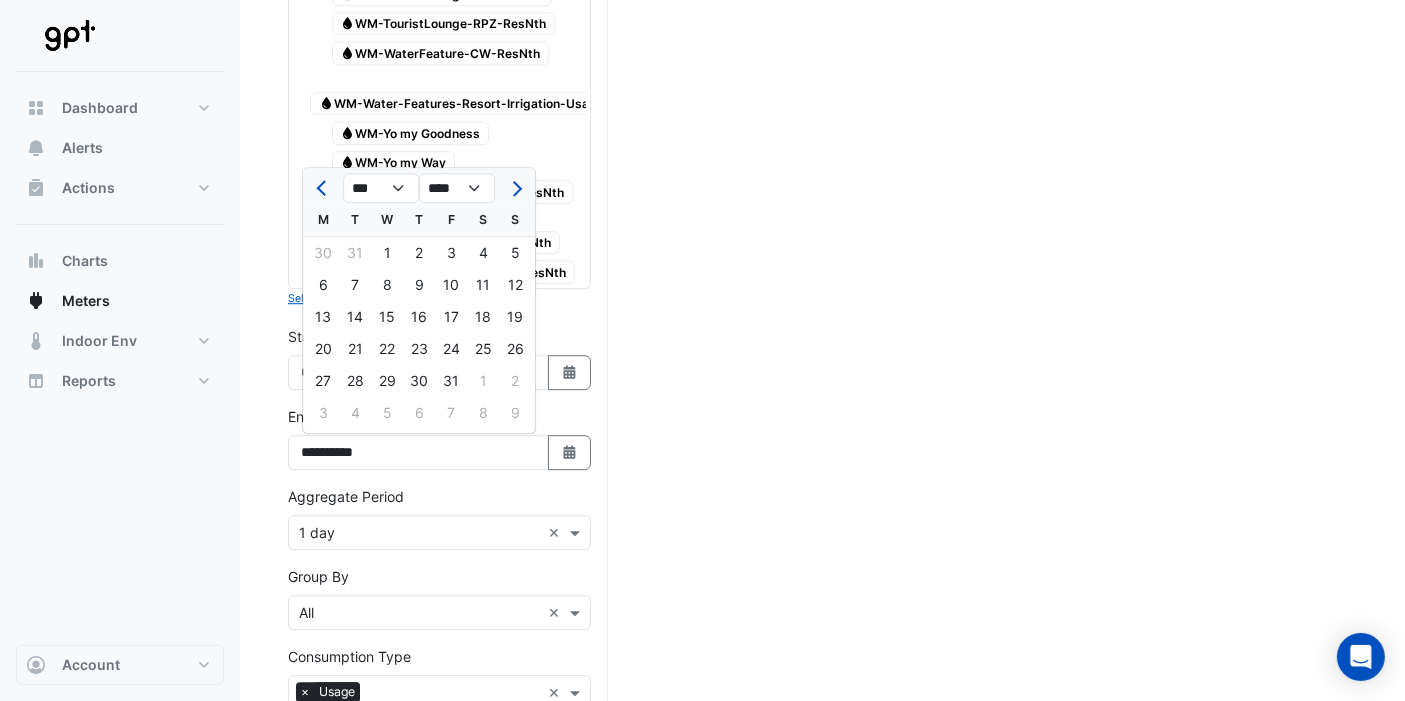 click on "1" 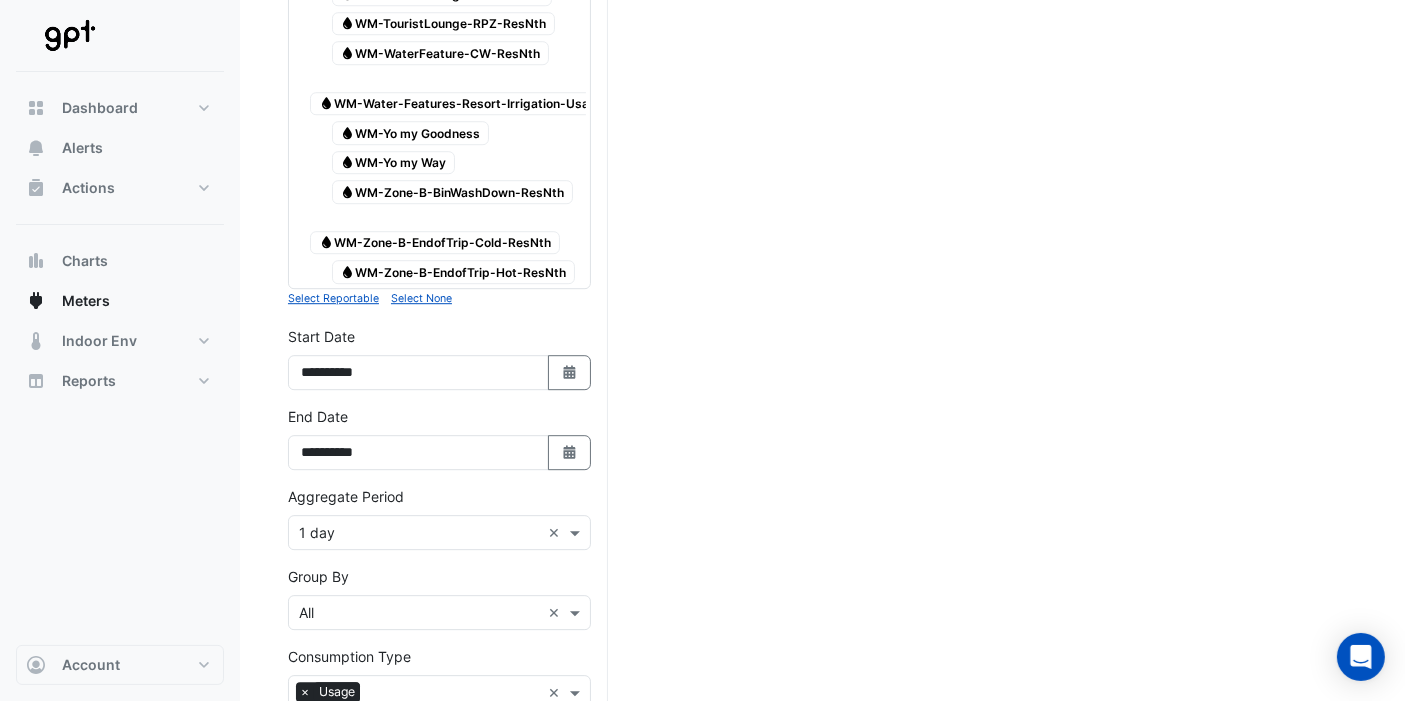 click on "Draw Chart" at bounding box center (439, 856) 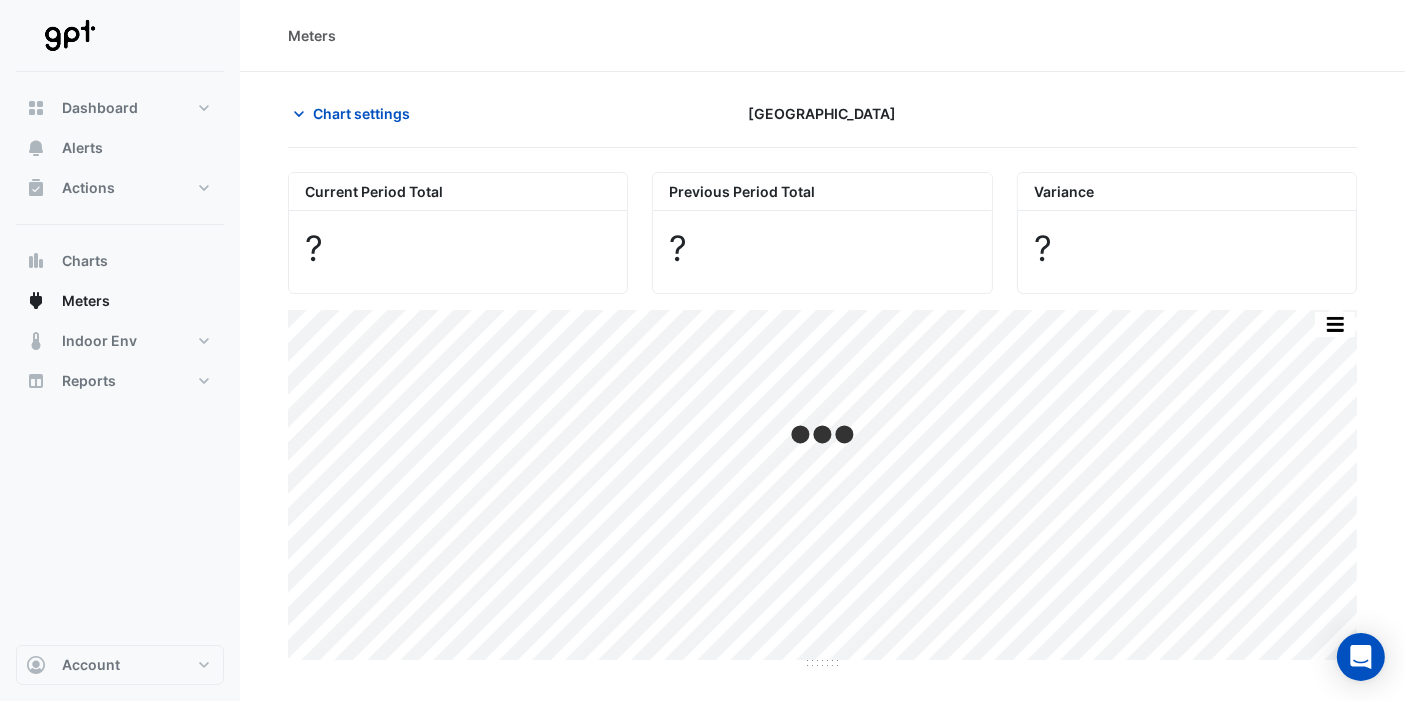scroll, scrollTop: 0, scrollLeft: 0, axis: both 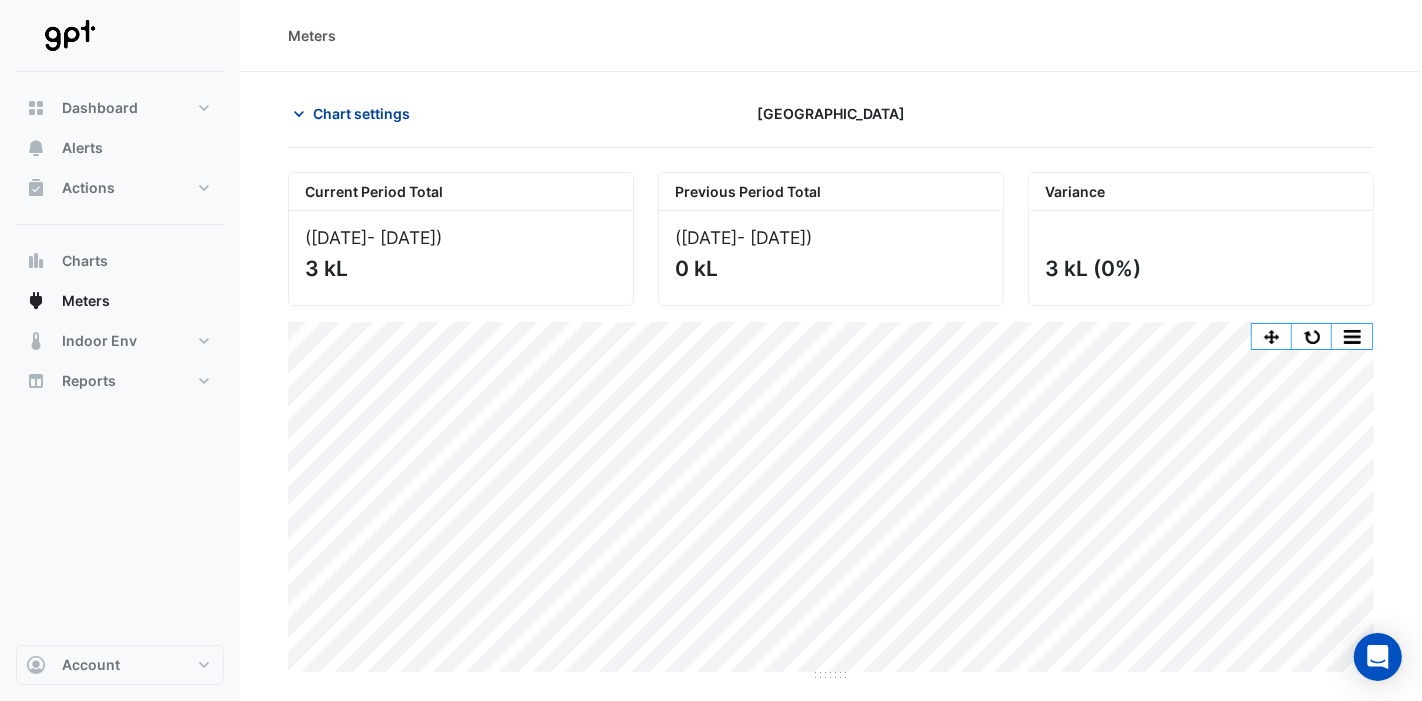 click 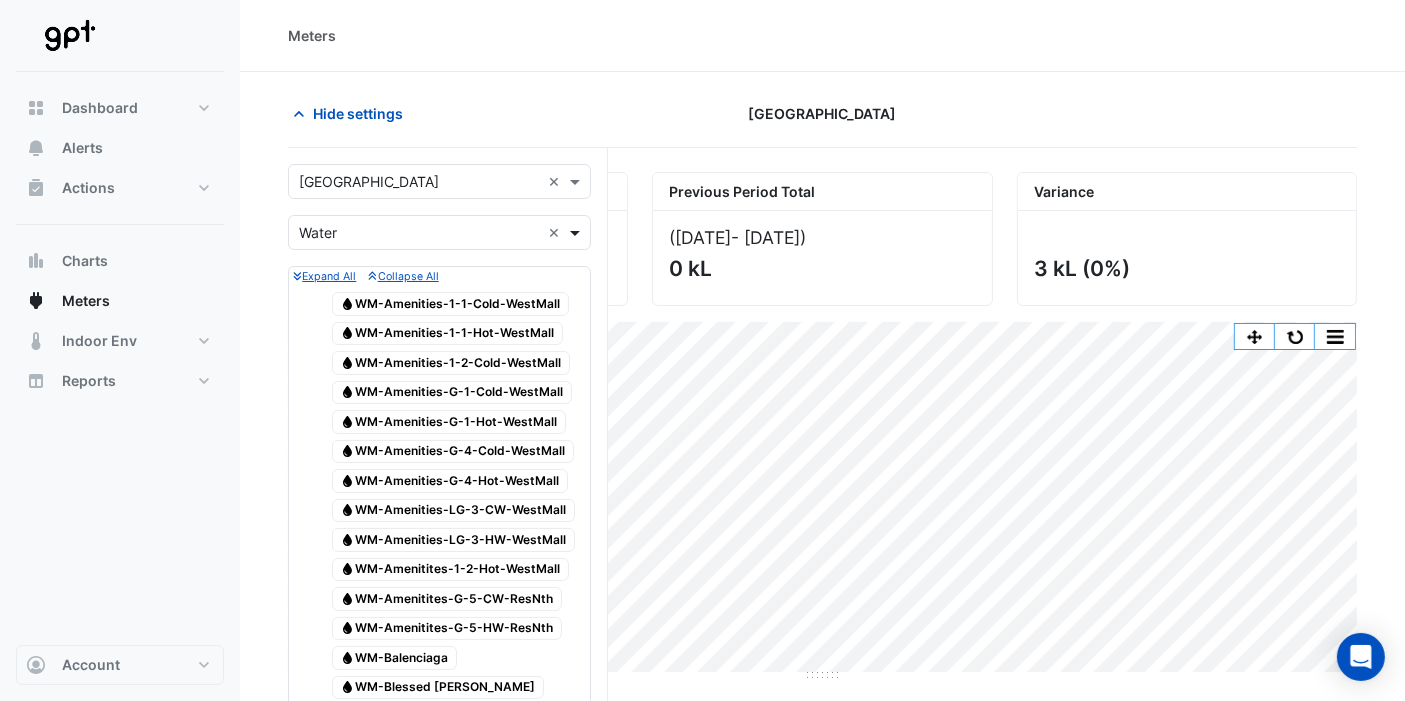 click at bounding box center [577, 232] 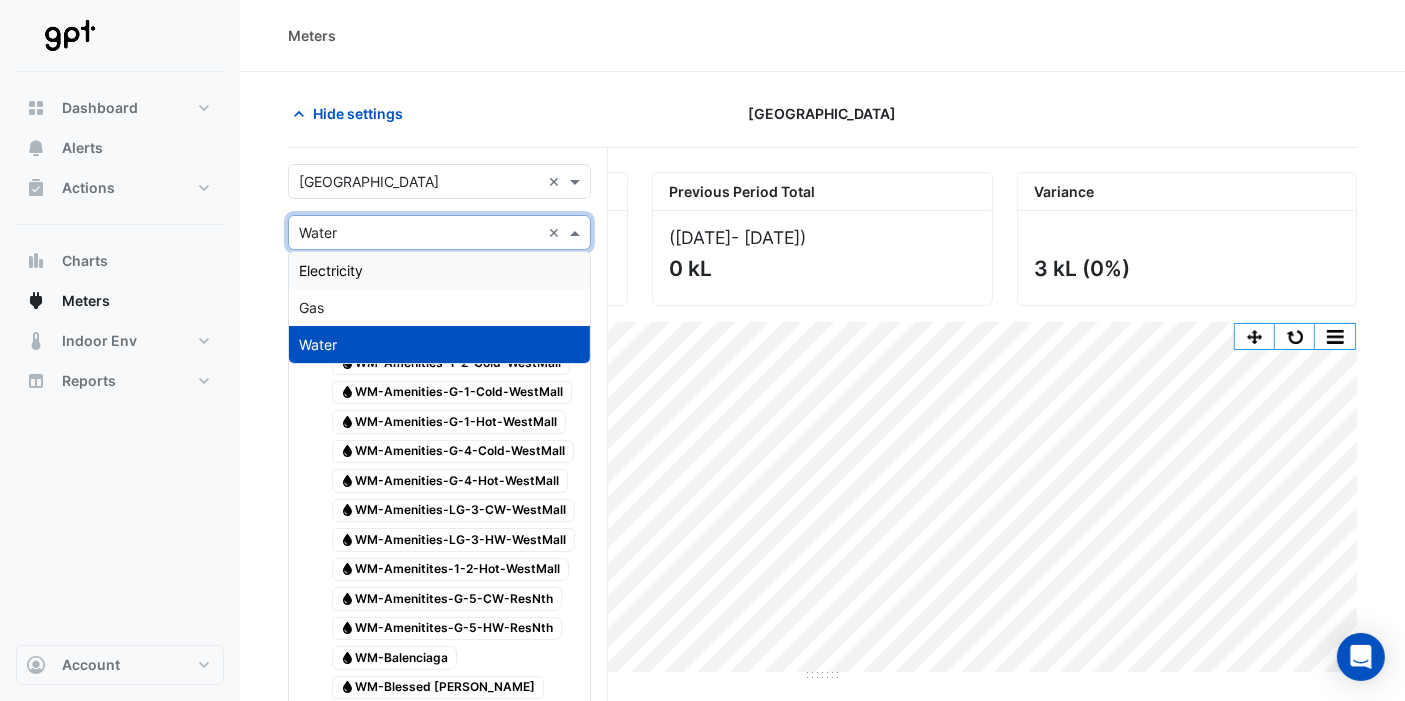 click on "Electricity" at bounding box center [439, 270] 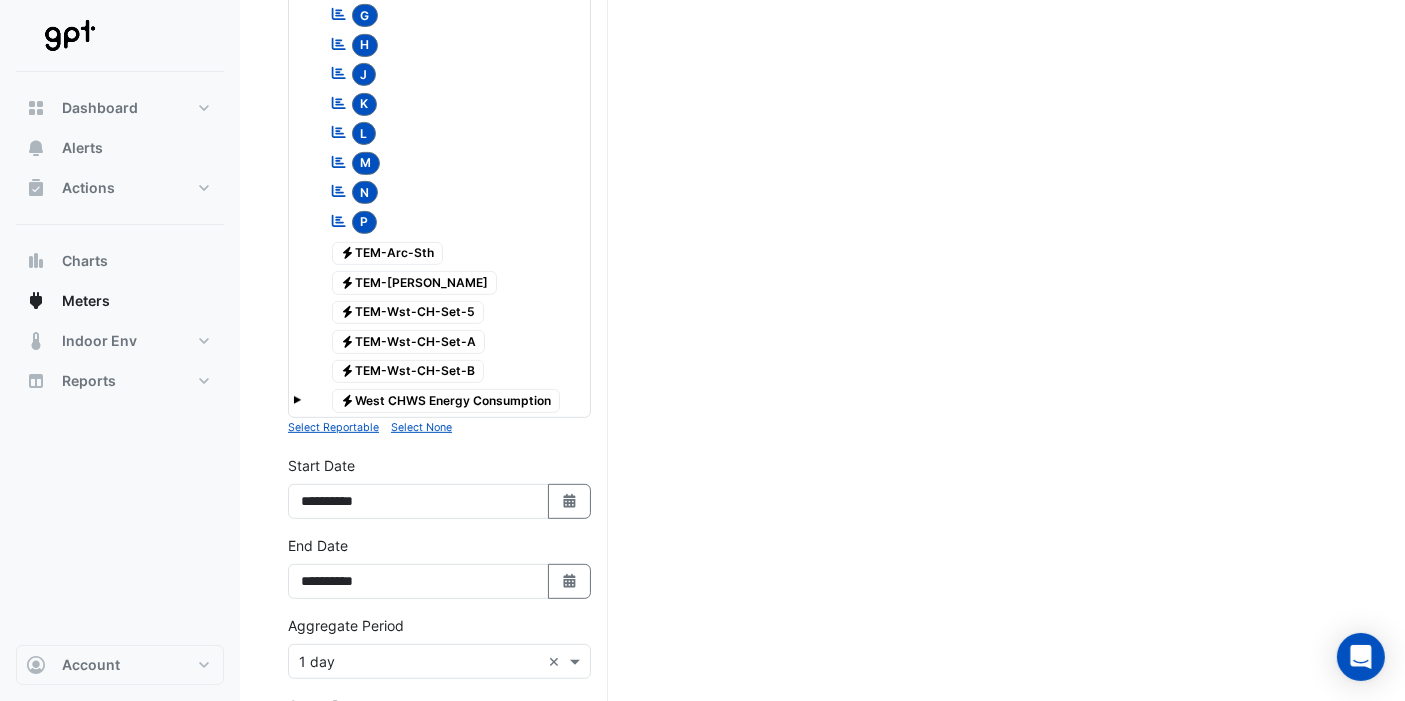 scroll, scrollTop: 777, scrollLeft: 0, axis: vertical 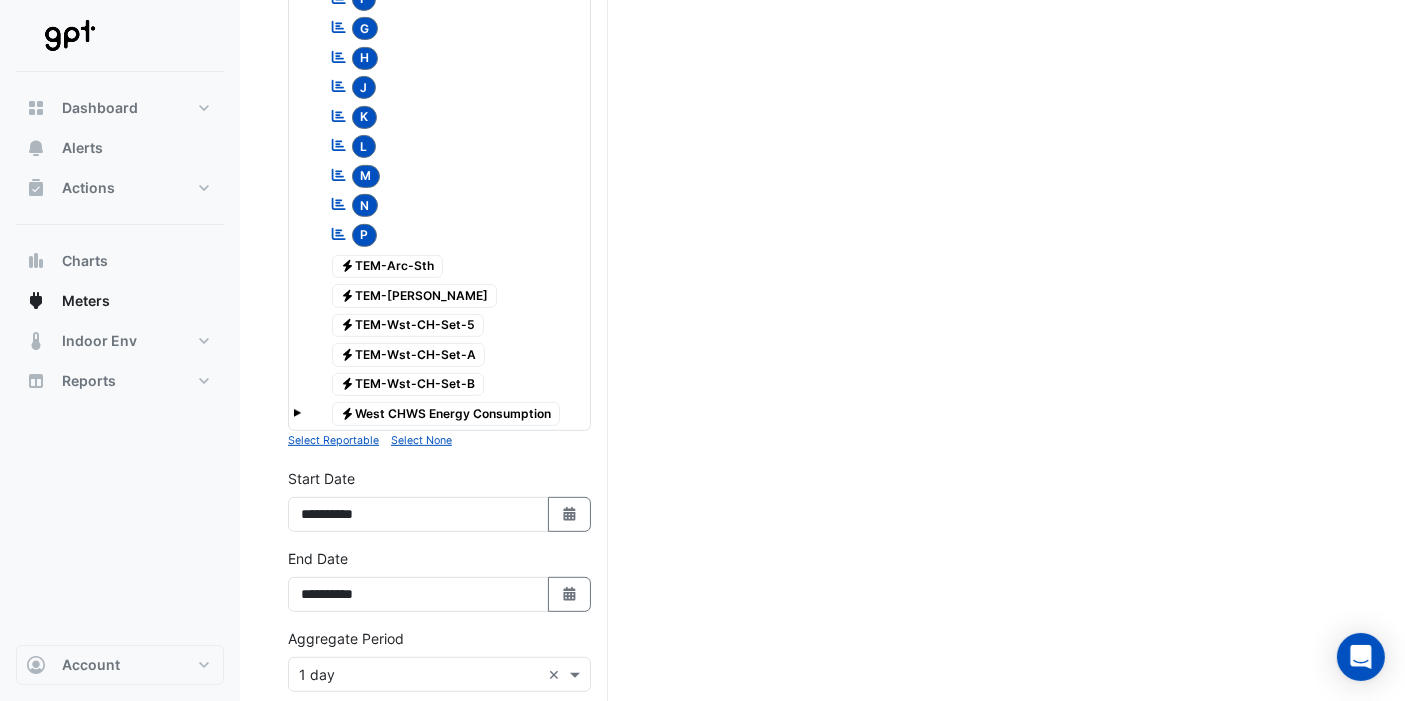 click on "Select None" at bounding box center [421, 440] 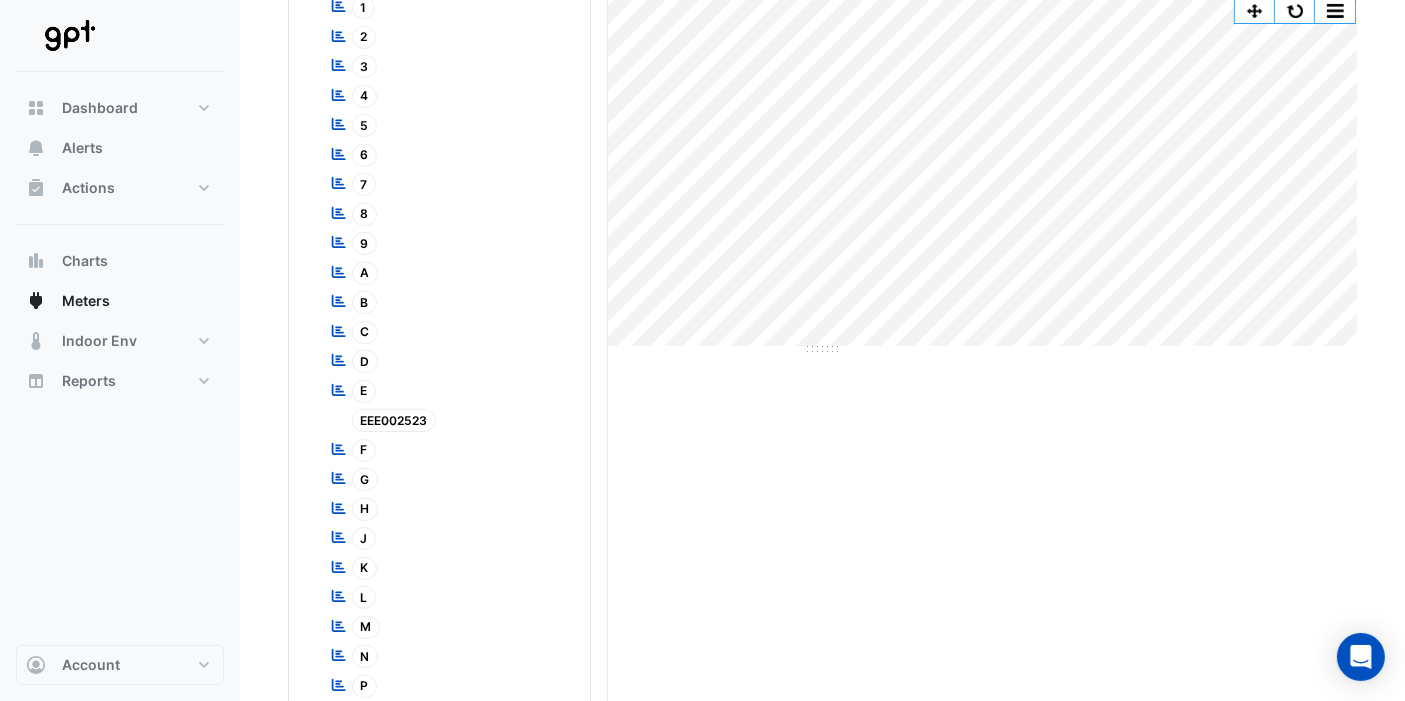 scroll, scrollTop: 0, scrollLeft: 0, axis: both 